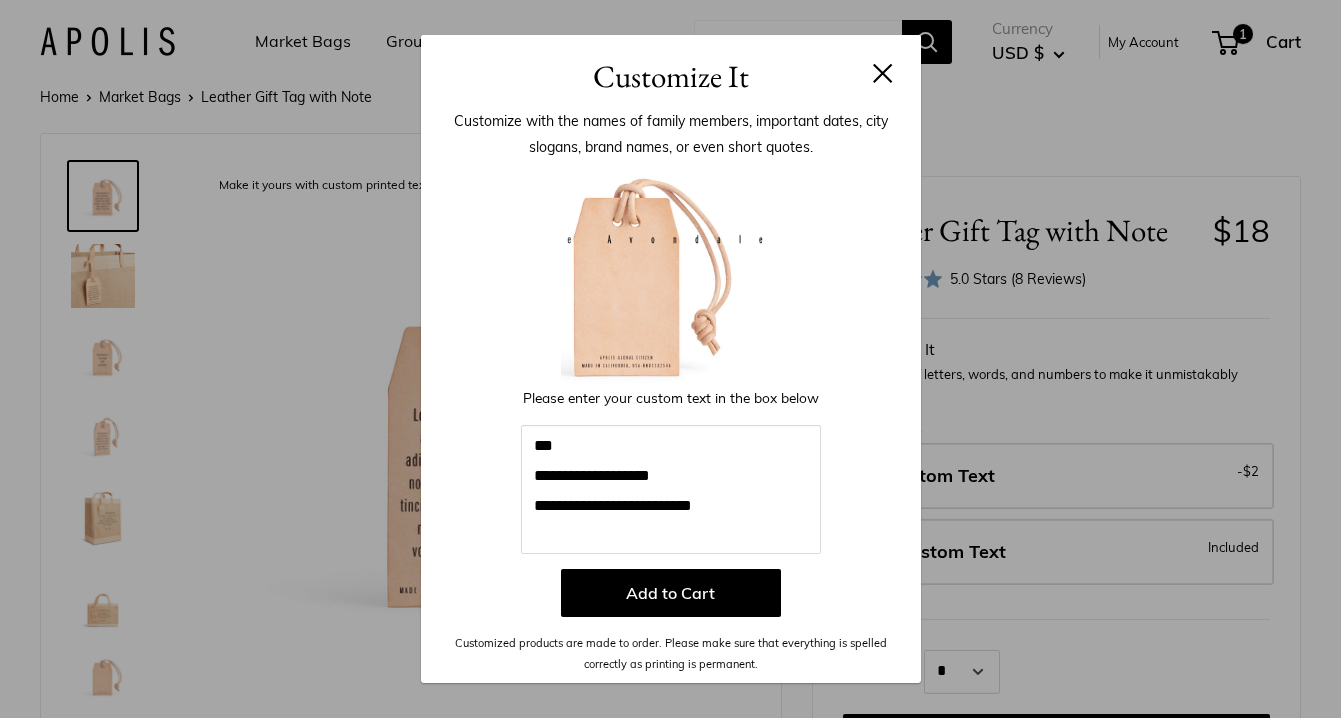 scroll, scrollTop: 0, scrollLeft: 0, axis: both 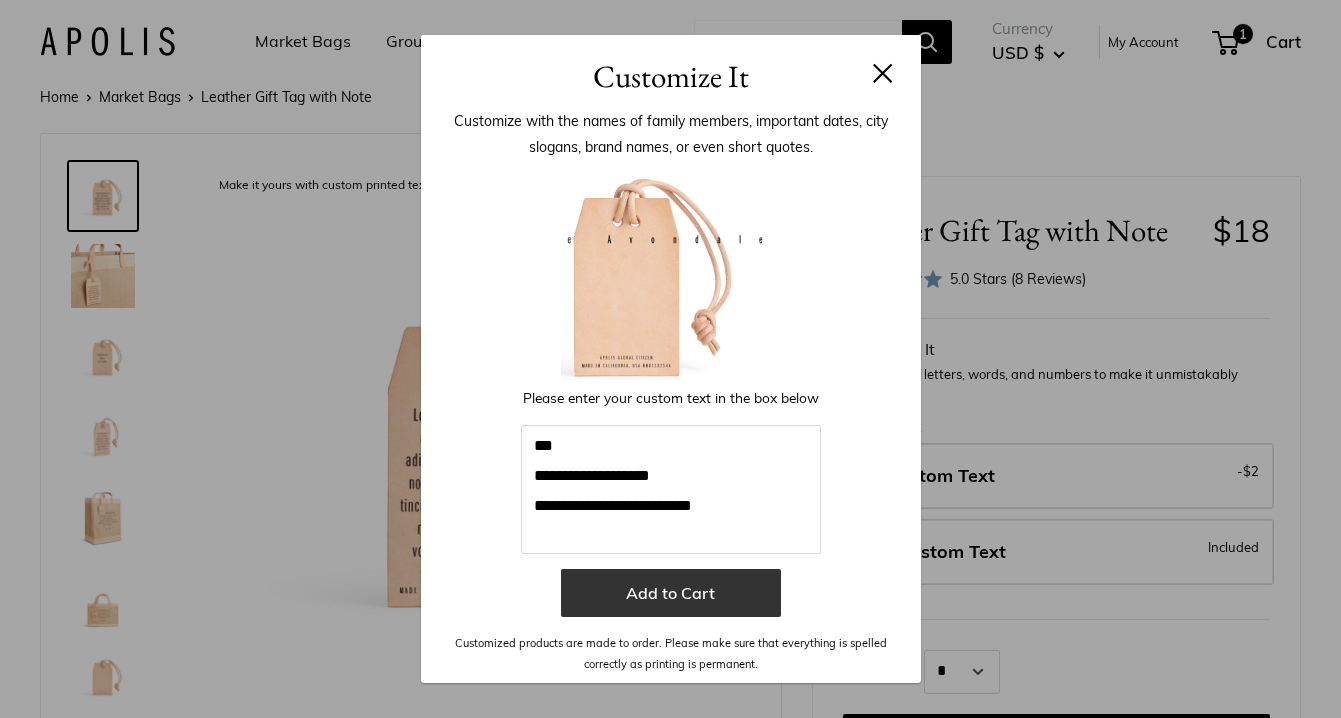 type on "**********" 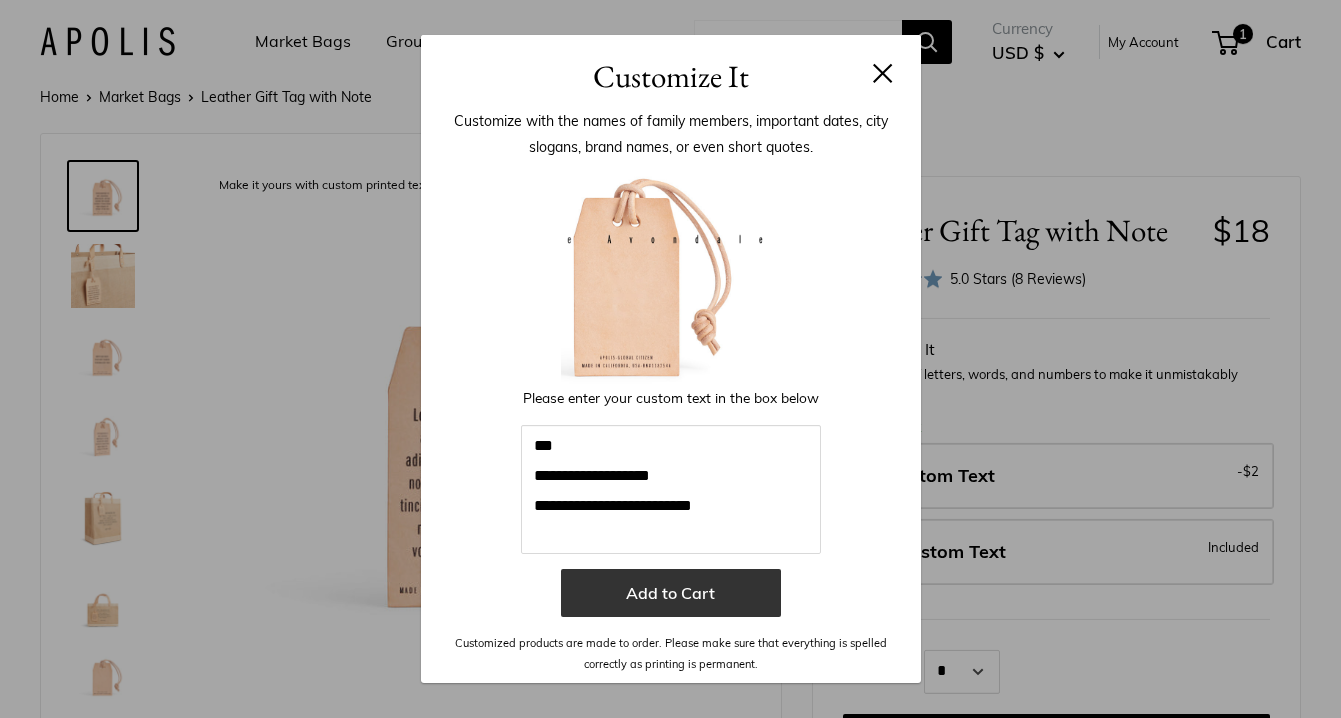 click on "Add to Cart" at bounding box center [671, 593] 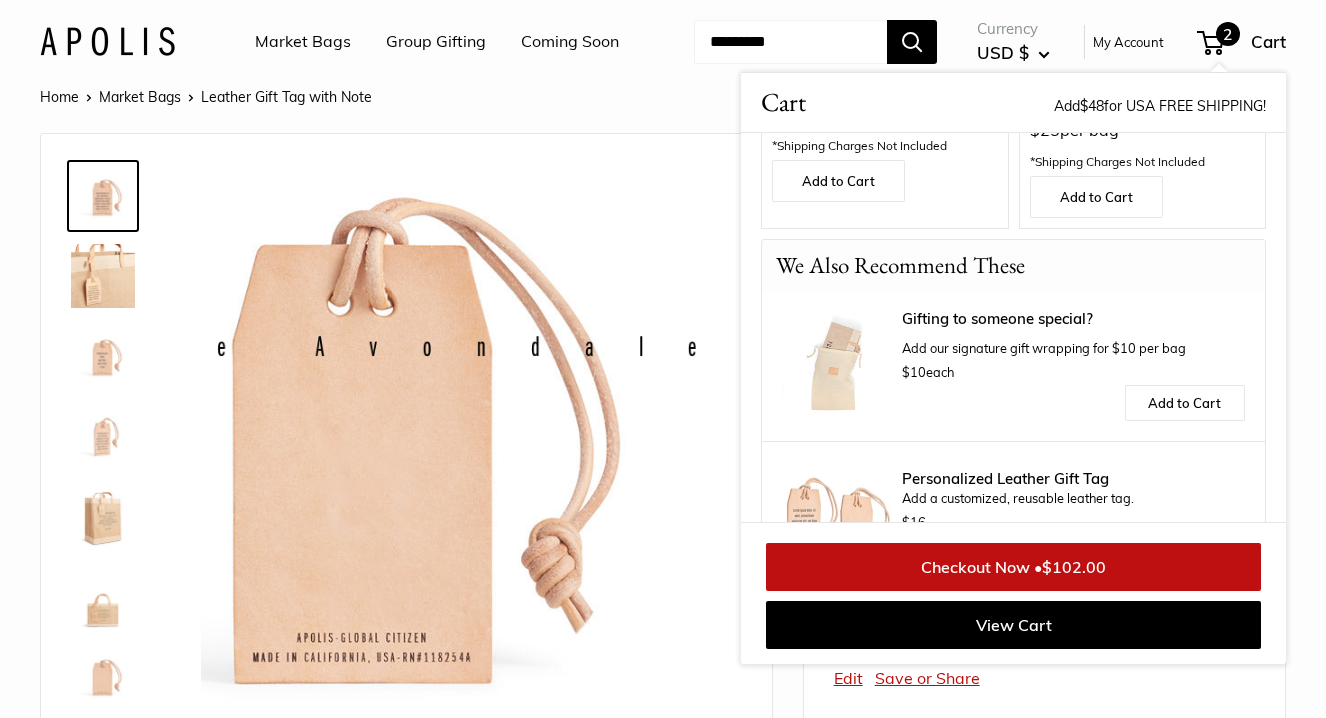 scroll, scrollTop: 941, scrollLeft: 0, axis: vertical 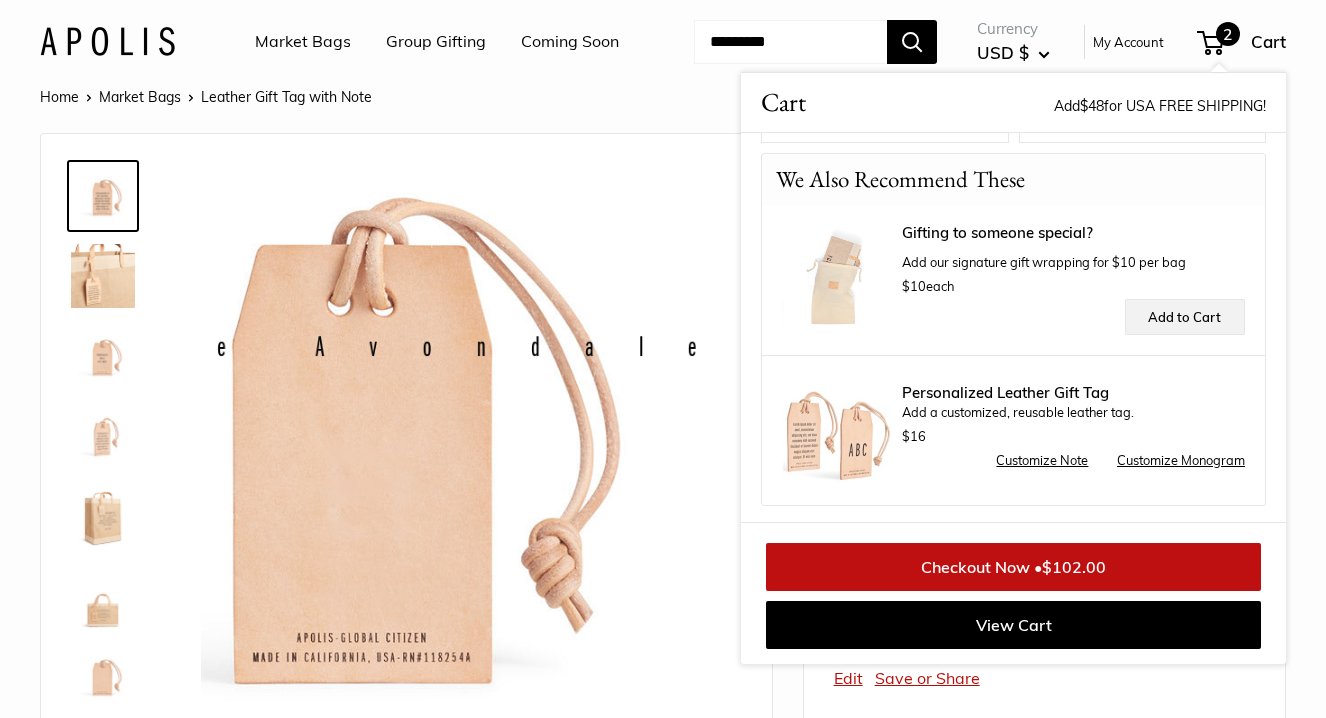 click on "Add to Cart" at bounding box center [1185, 317] 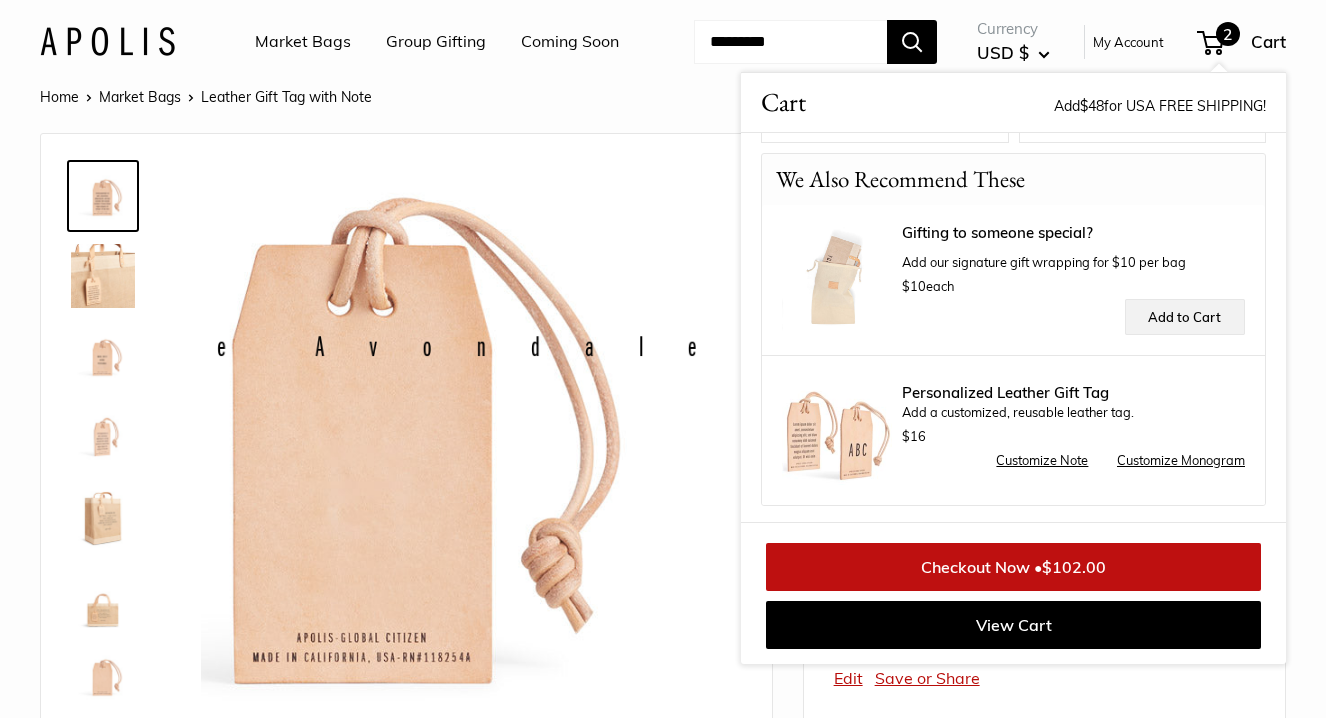 scroll, scrollTop: 558, scrollLeft: 0, axis: vertical 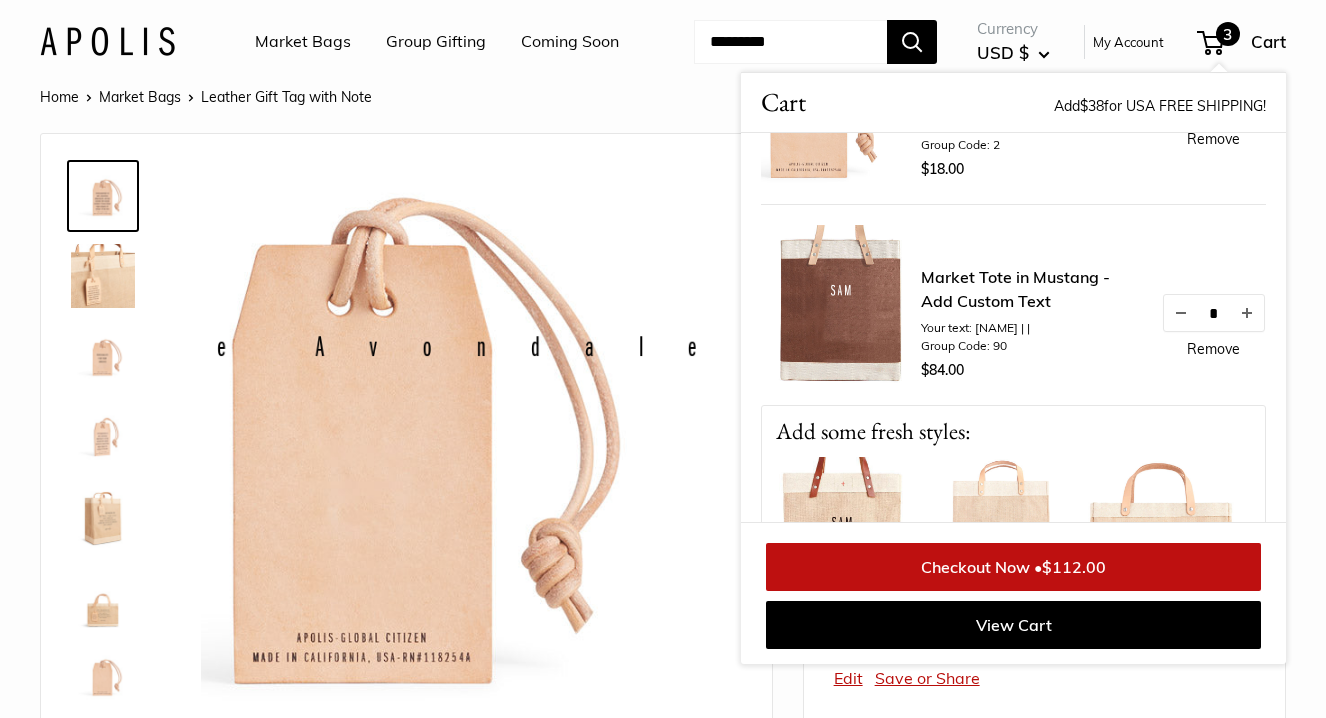 click on "Market Tote in Mustang - Add Custom Text" at bounding box center (1031, 289) 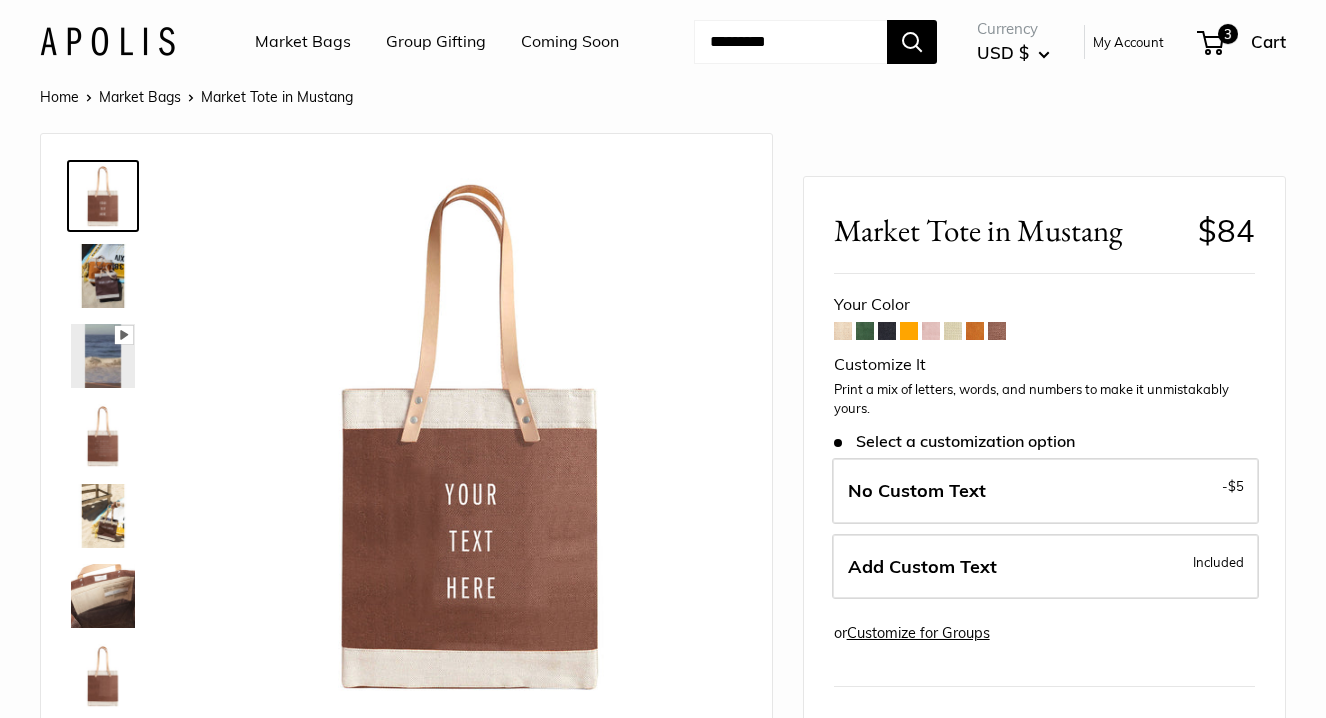 scroll, scrollTop: 0, scrollLeft: 0, axis: both 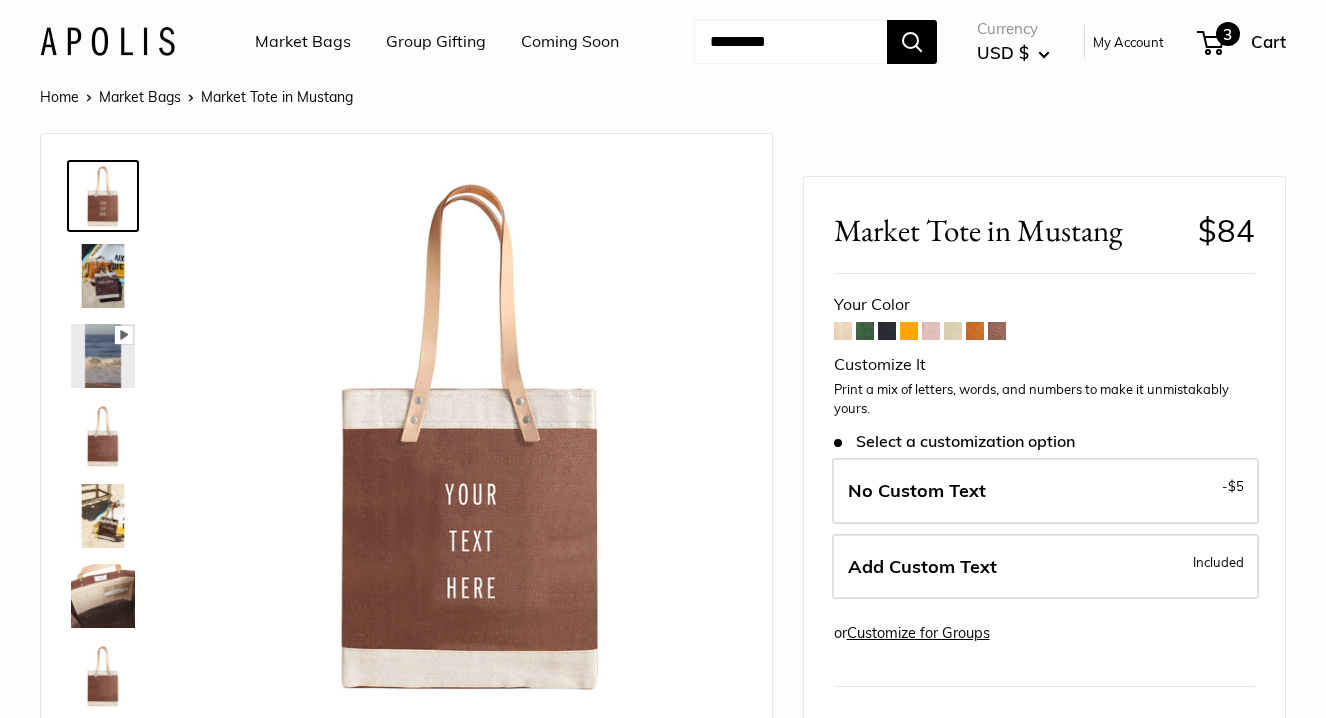 click on "3" at bounding box center (1228, 34) 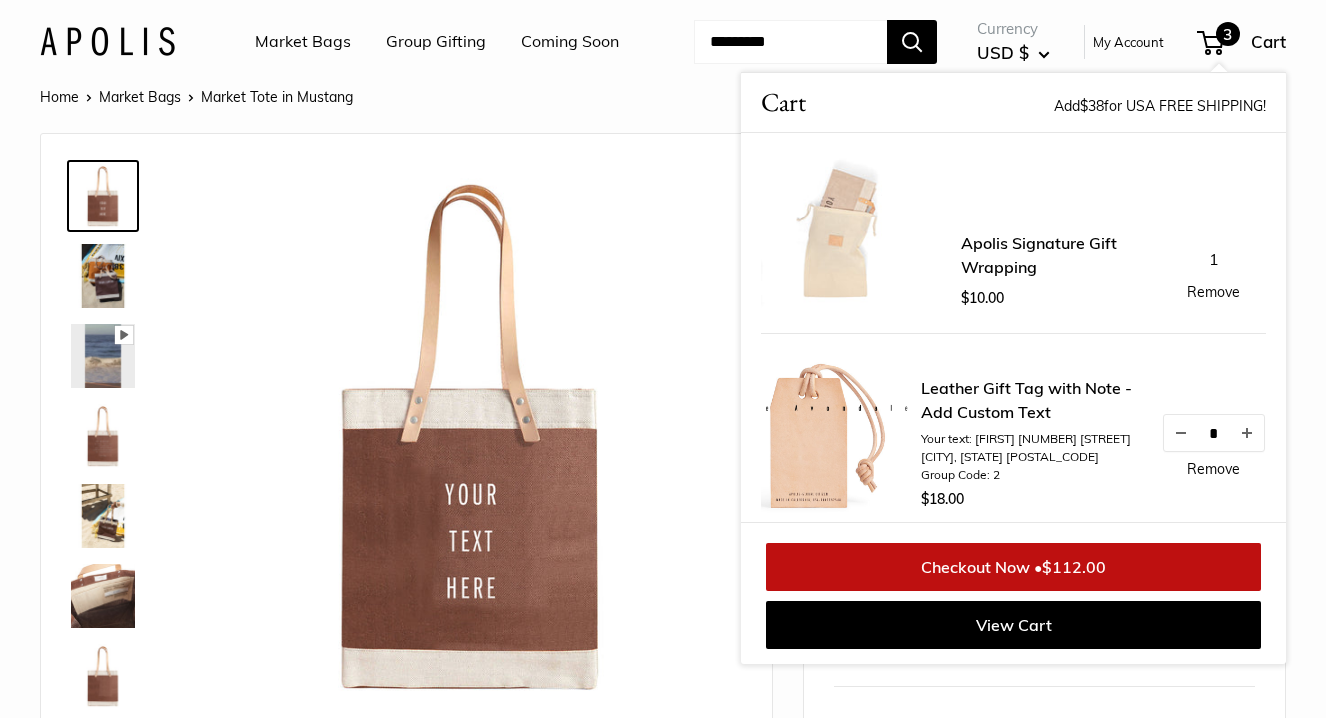 click on "3" at bounding box center [1210, 43] 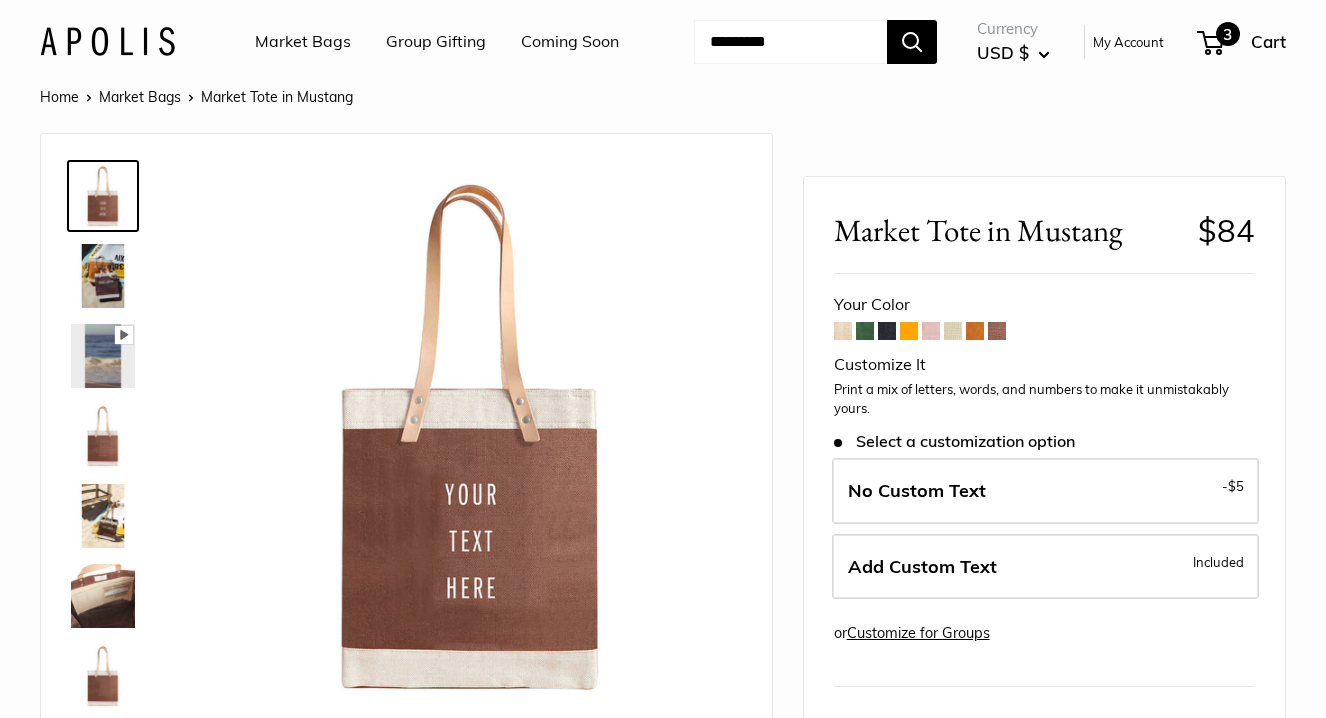 click on "3" at bounding box center [1228, 34] 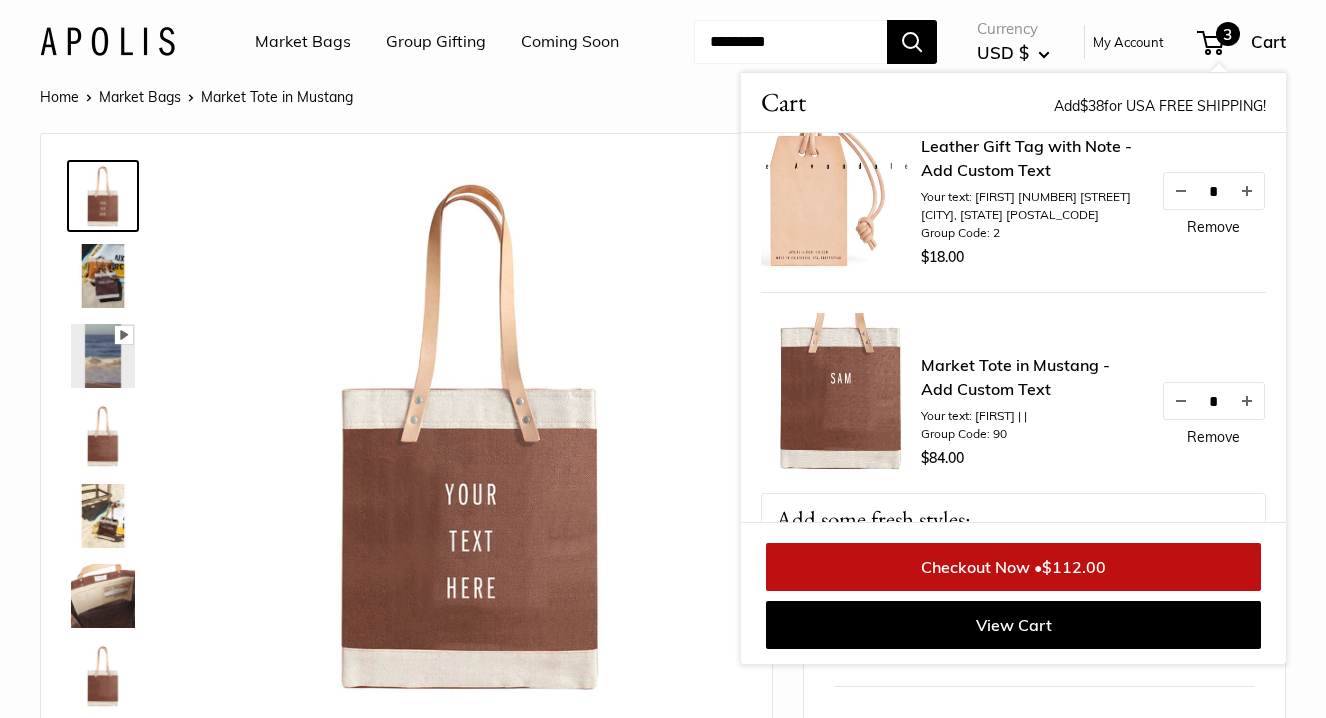 scroll, scrollTop: 263, scrollLeft: 0, axis: vertical 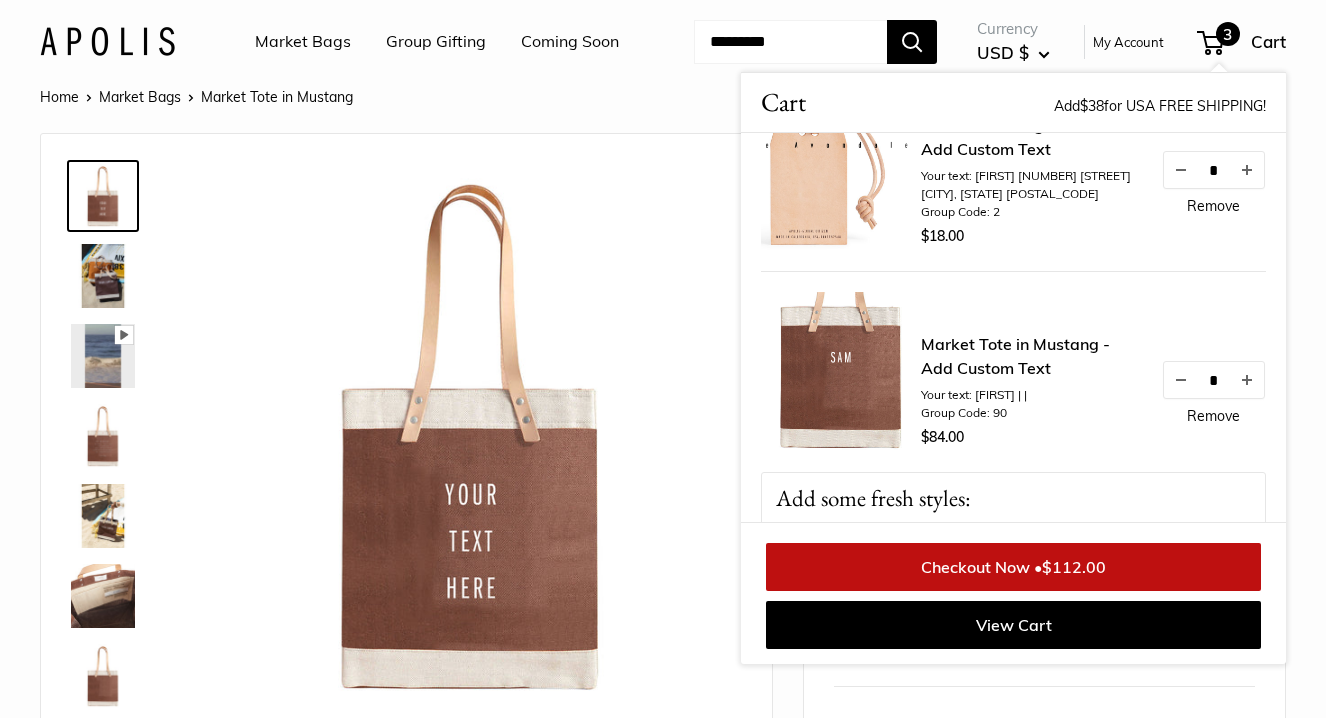 click on "Market Tote in Mustang - Add Custom Text" at bounding box center (1031, 356) 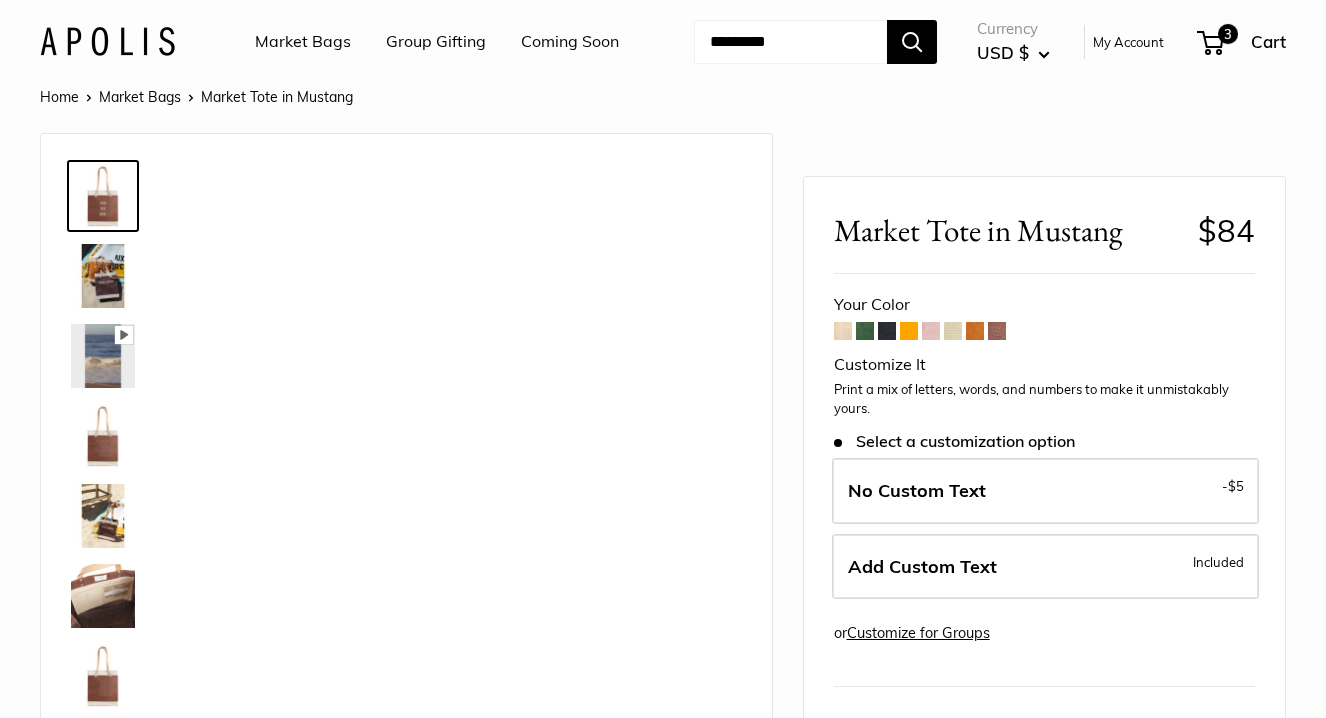 scroll, scrollTop: 0, scrollLeft: 0, axis: both 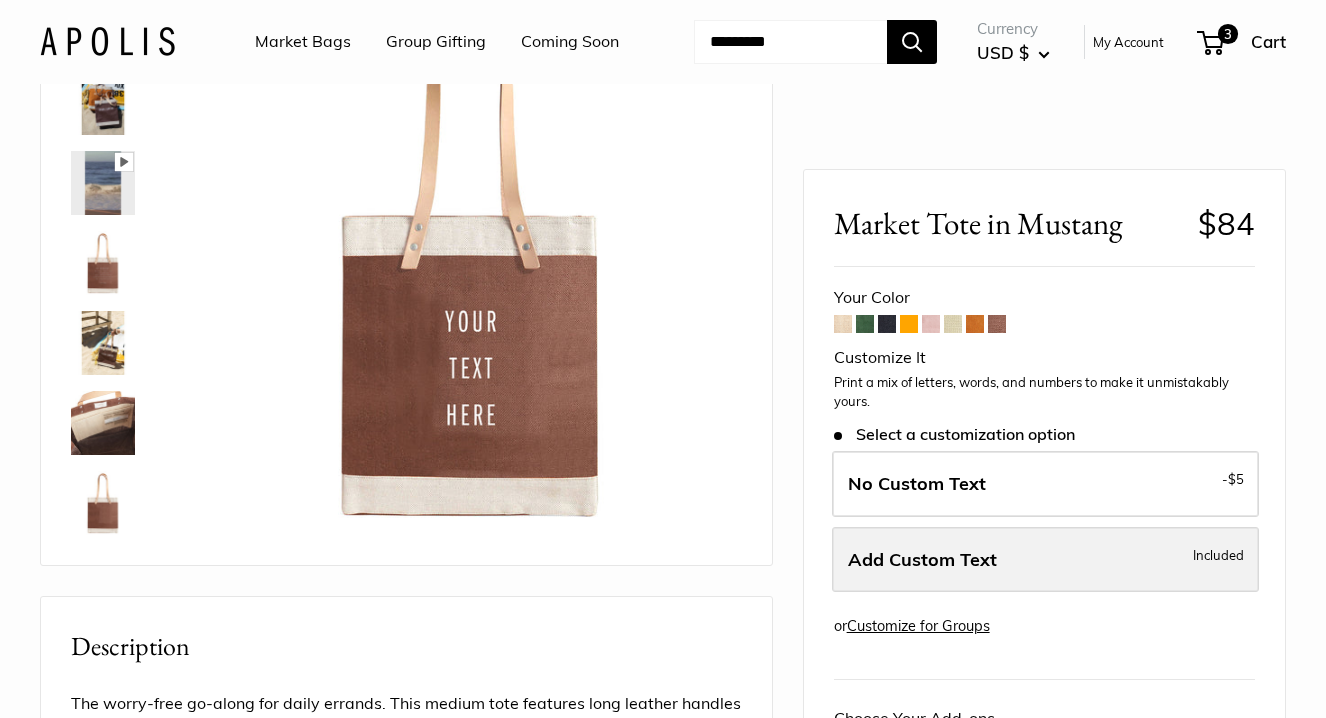 click on "Add Custom Text" at bounding box center (922, 559) 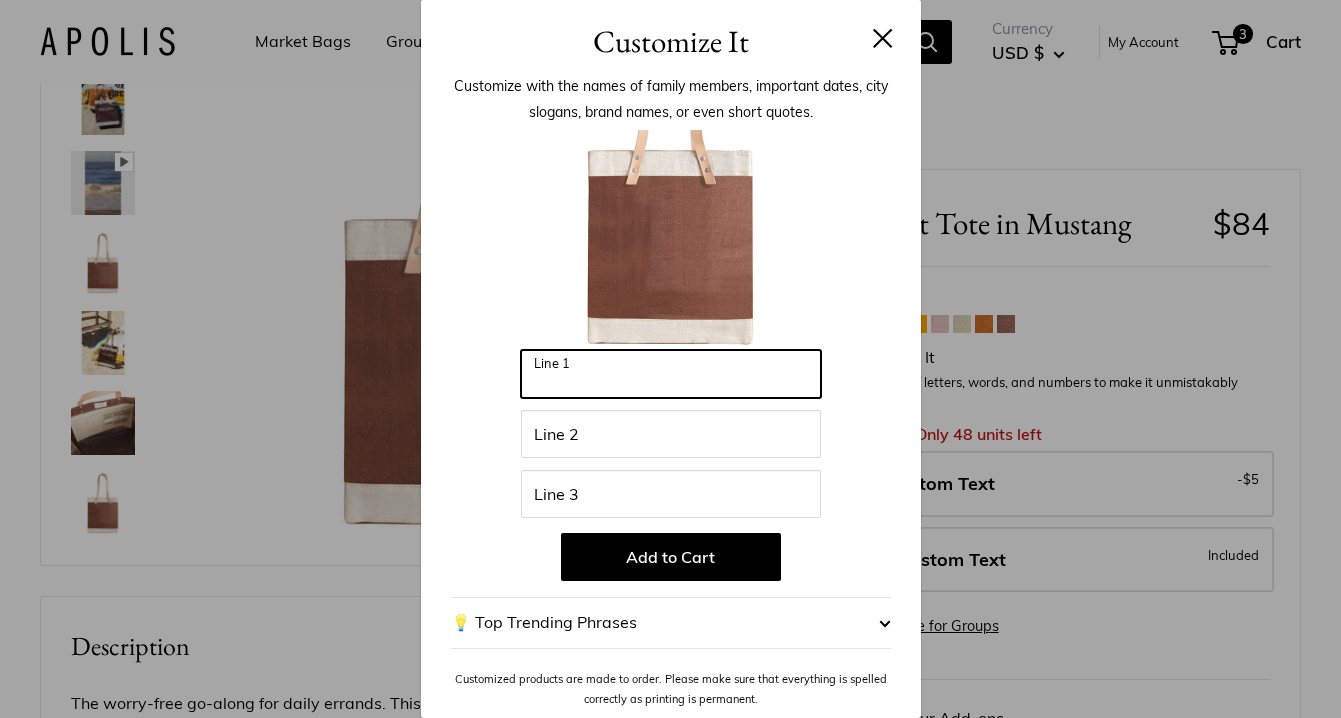 click on "Line 1" at bounding box center (671, 374) 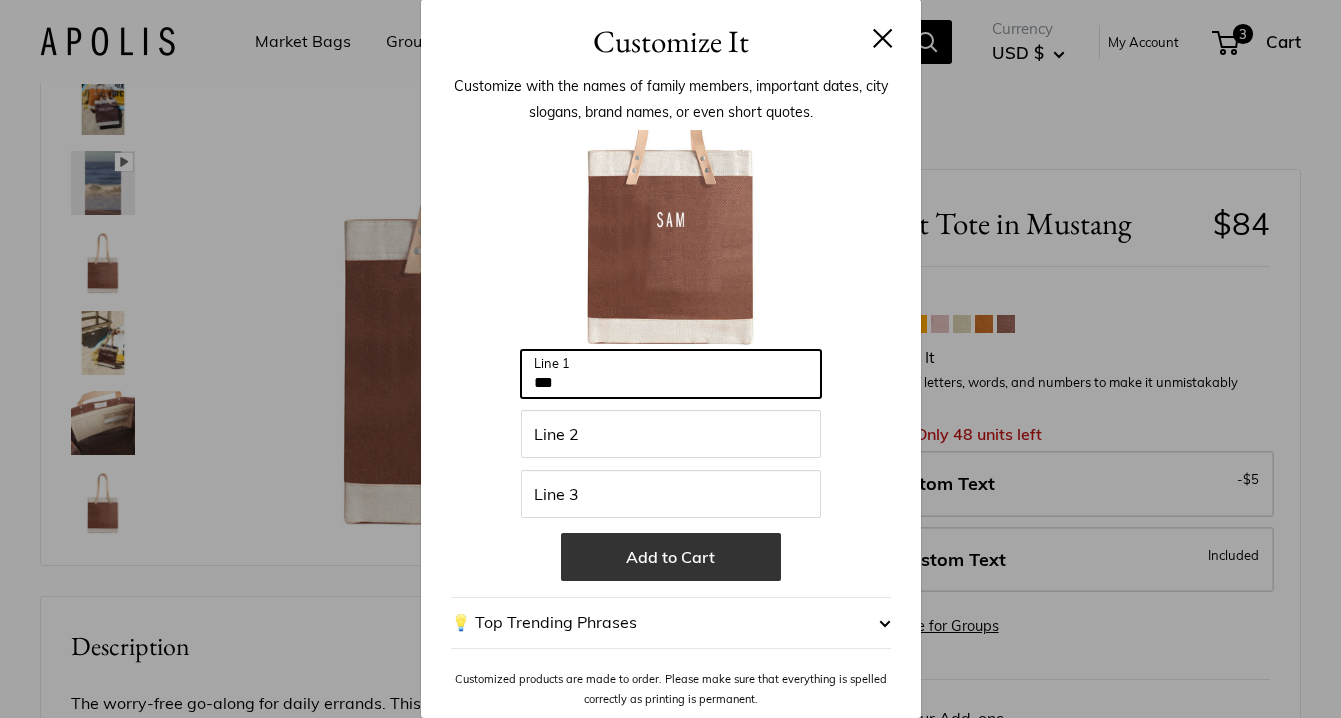 type on "***" 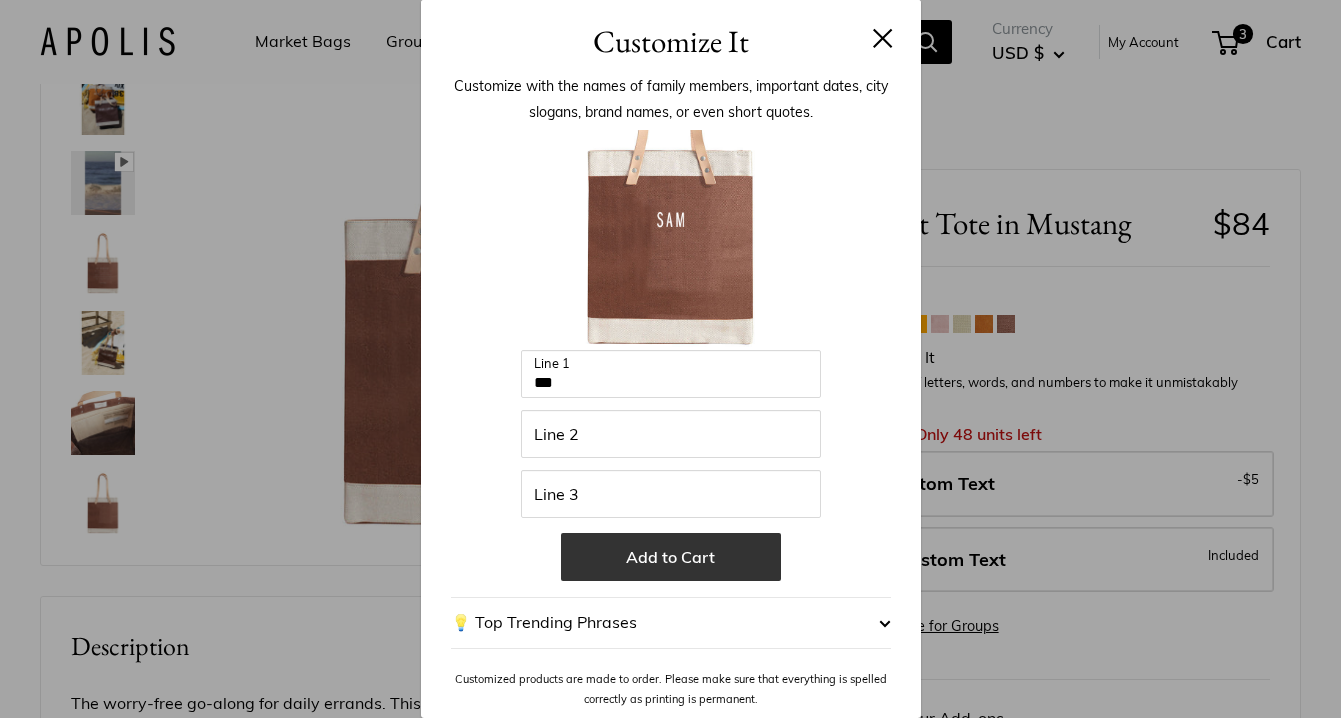 click on "Add to Cart" at bounding box center [671, 557] 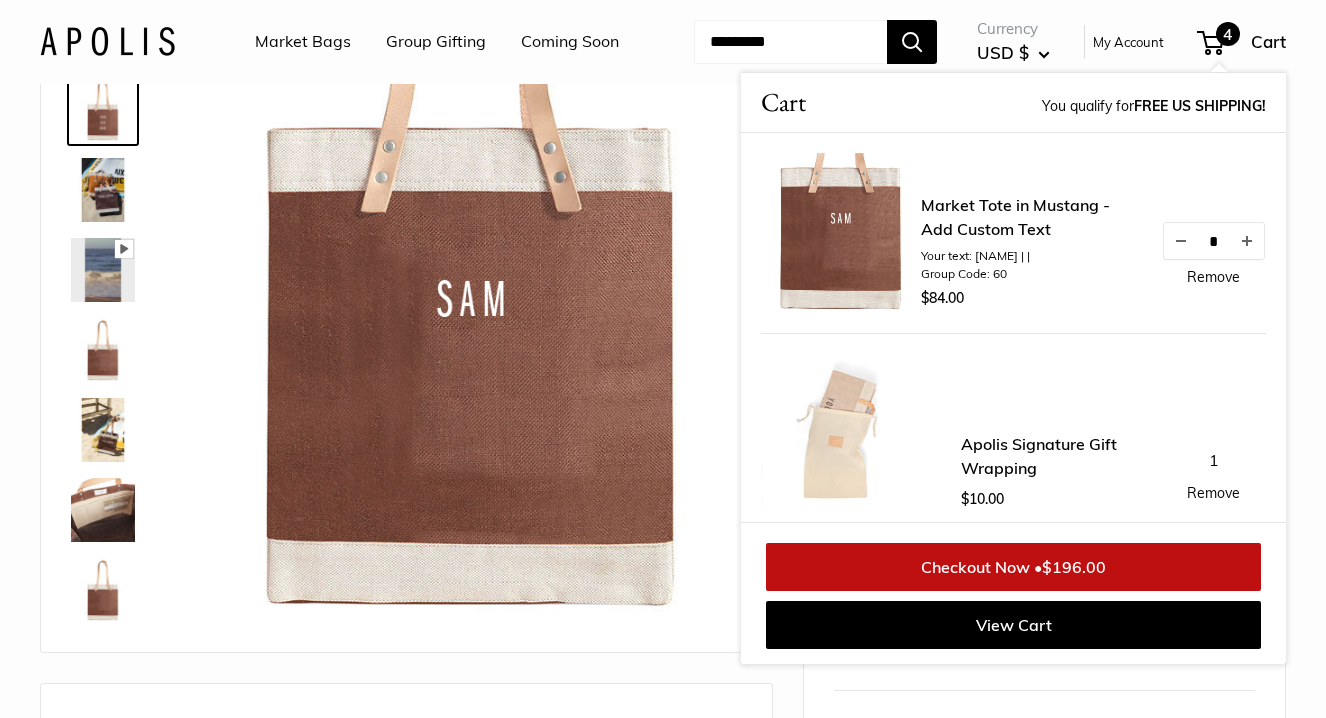 scroll, scrollTop: 6, scrollLeft: 0, axis: vertical 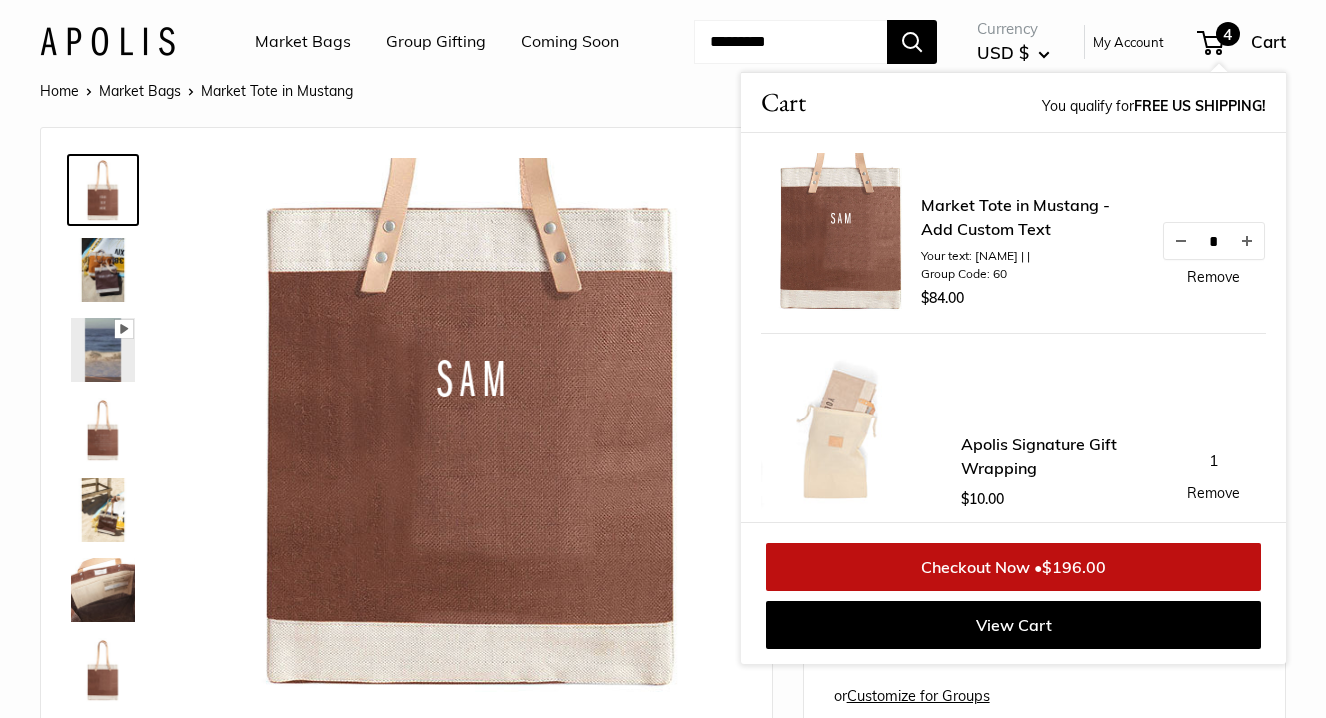 click on "4" at bounding box center [1210, 43] 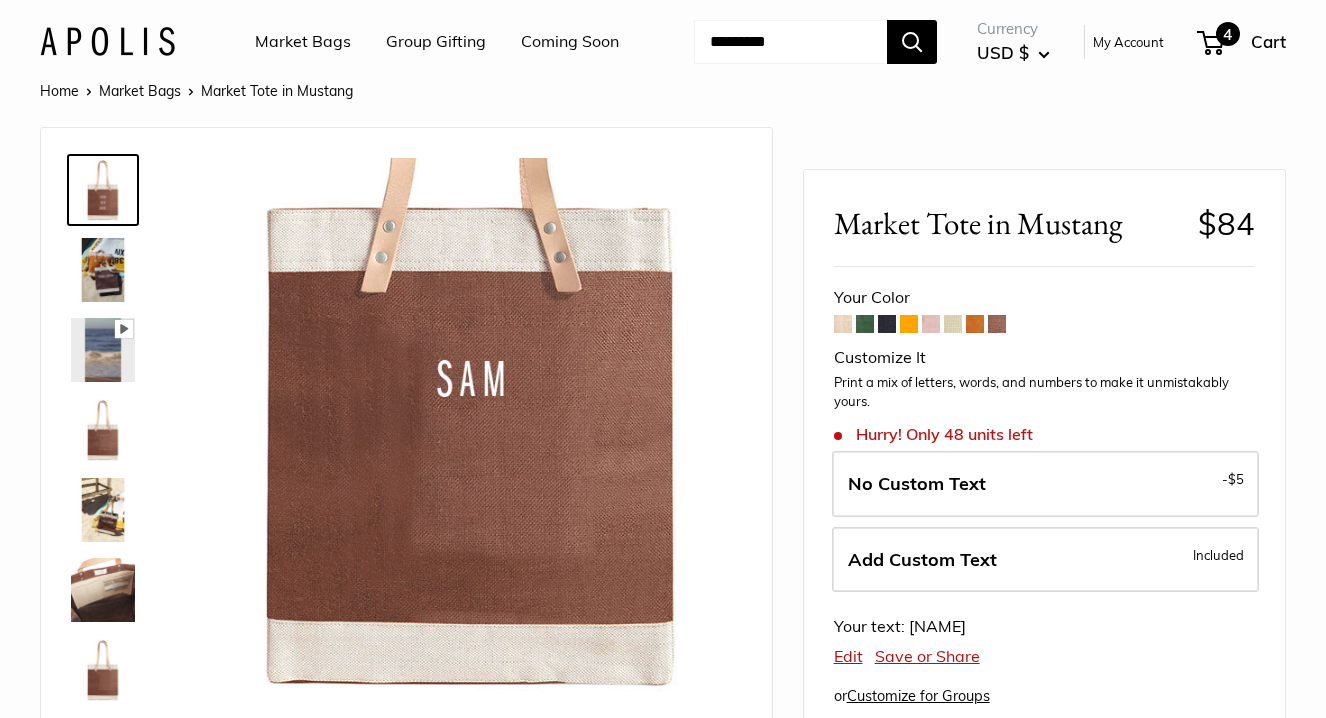 click on "4" at bounding box center (1228, 34) 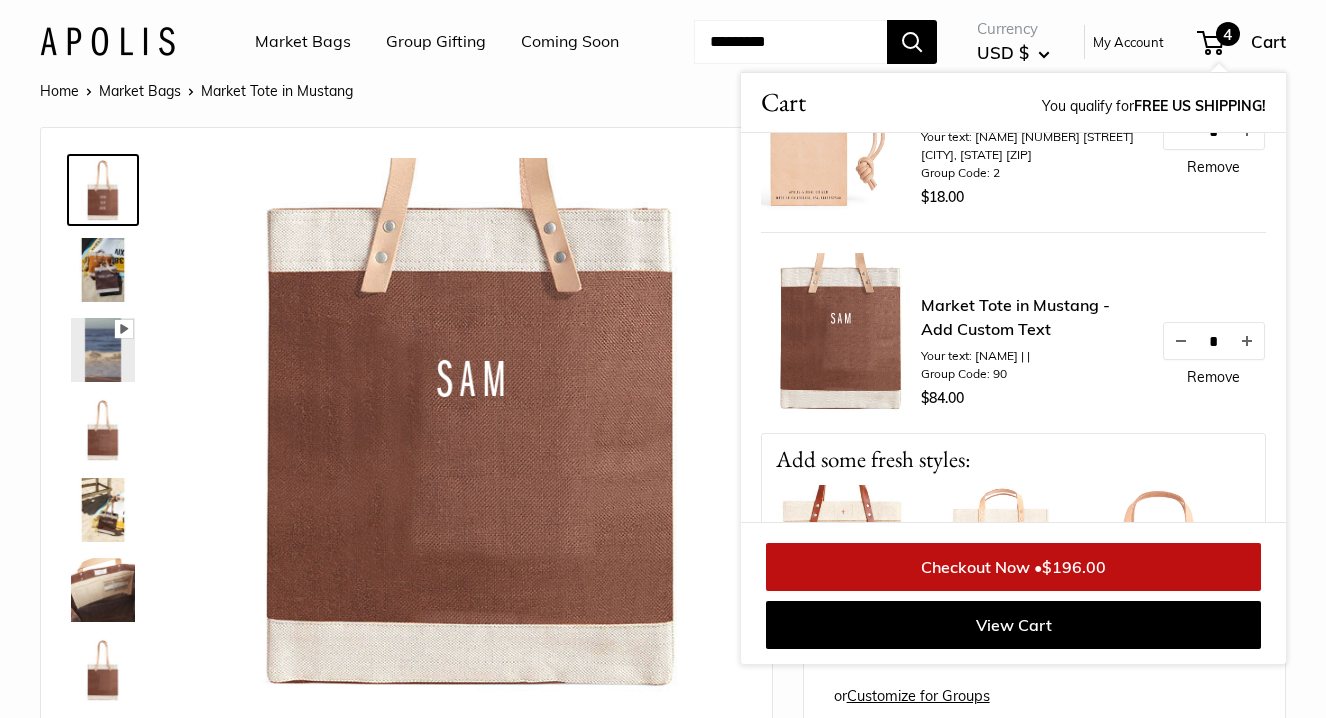 scroll, scrollTop: 511, scrollLeft: 0, axis: vertical 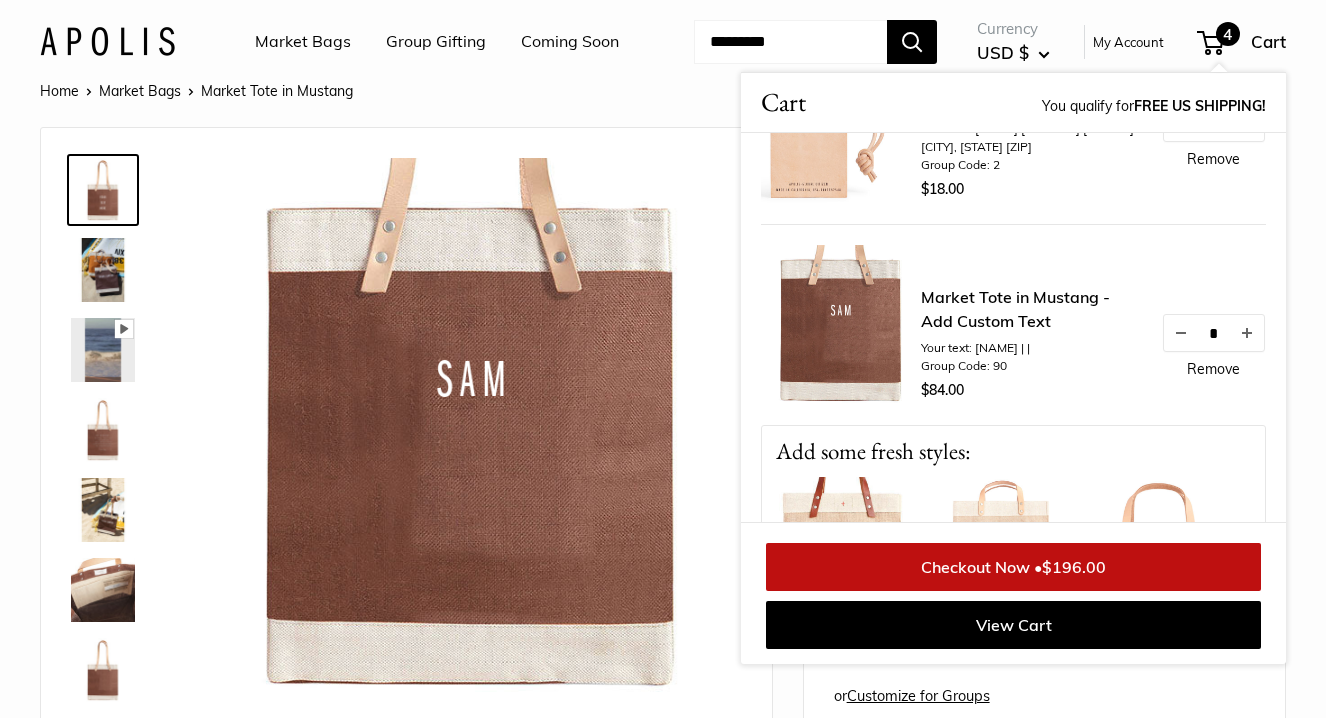 click on "Remove" at bounding box center (1213, 369) 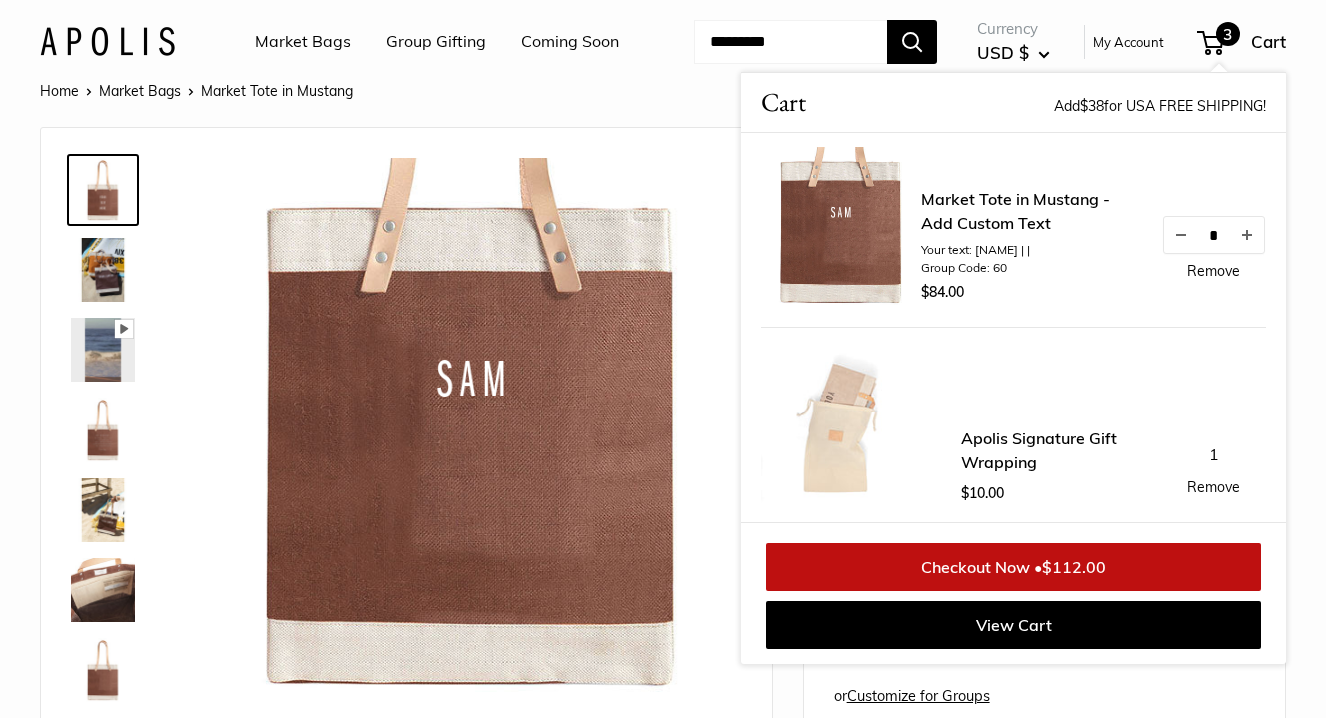 scroll, scrollTop: 0, scrollLeft: 0, axis: both 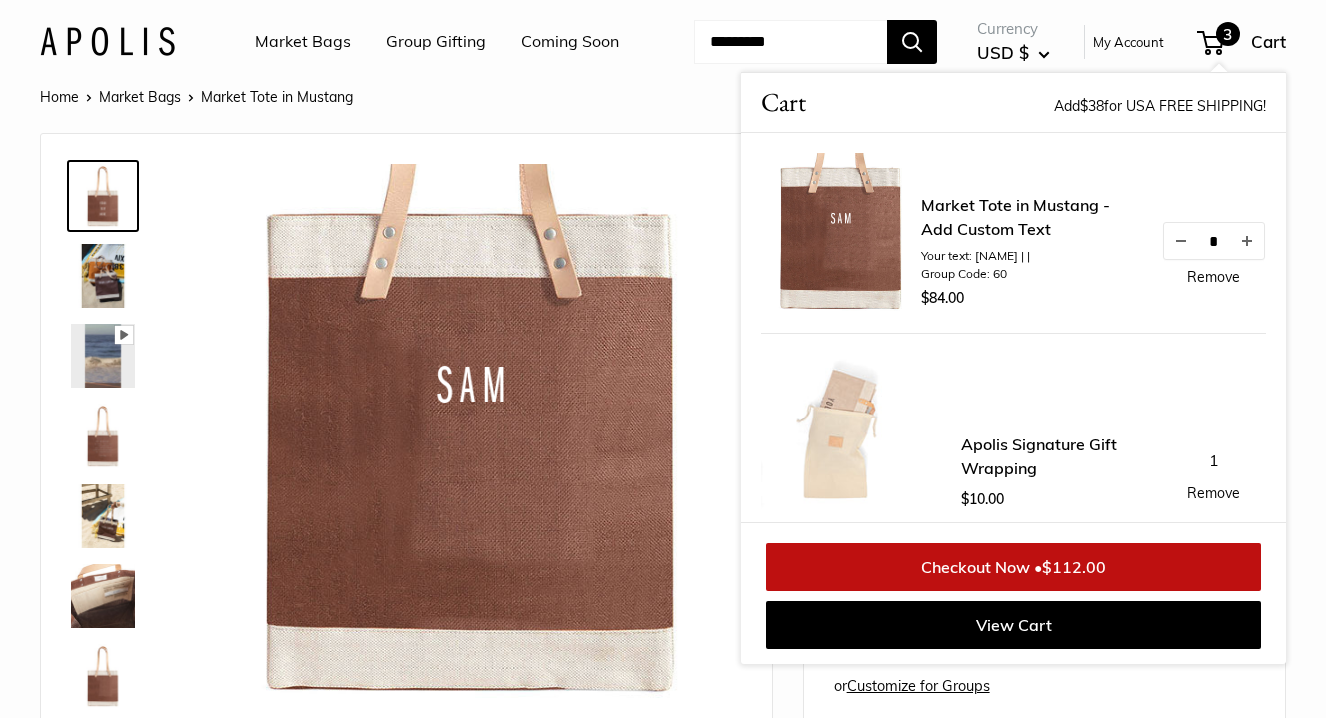 click on "Apolis Signature Gift Wrapping" at bounding box center [1051, 456] 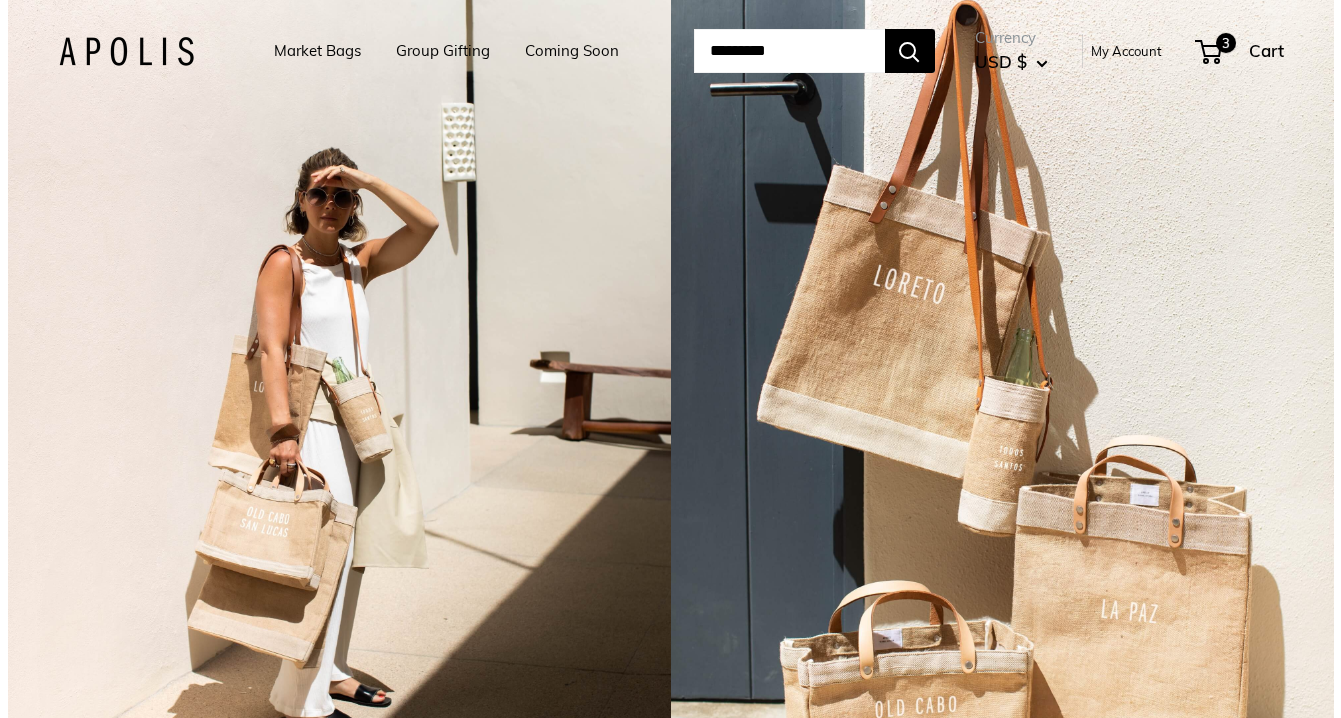 scroll, scrollTop: 0, scrollLeft: 0, axis: both 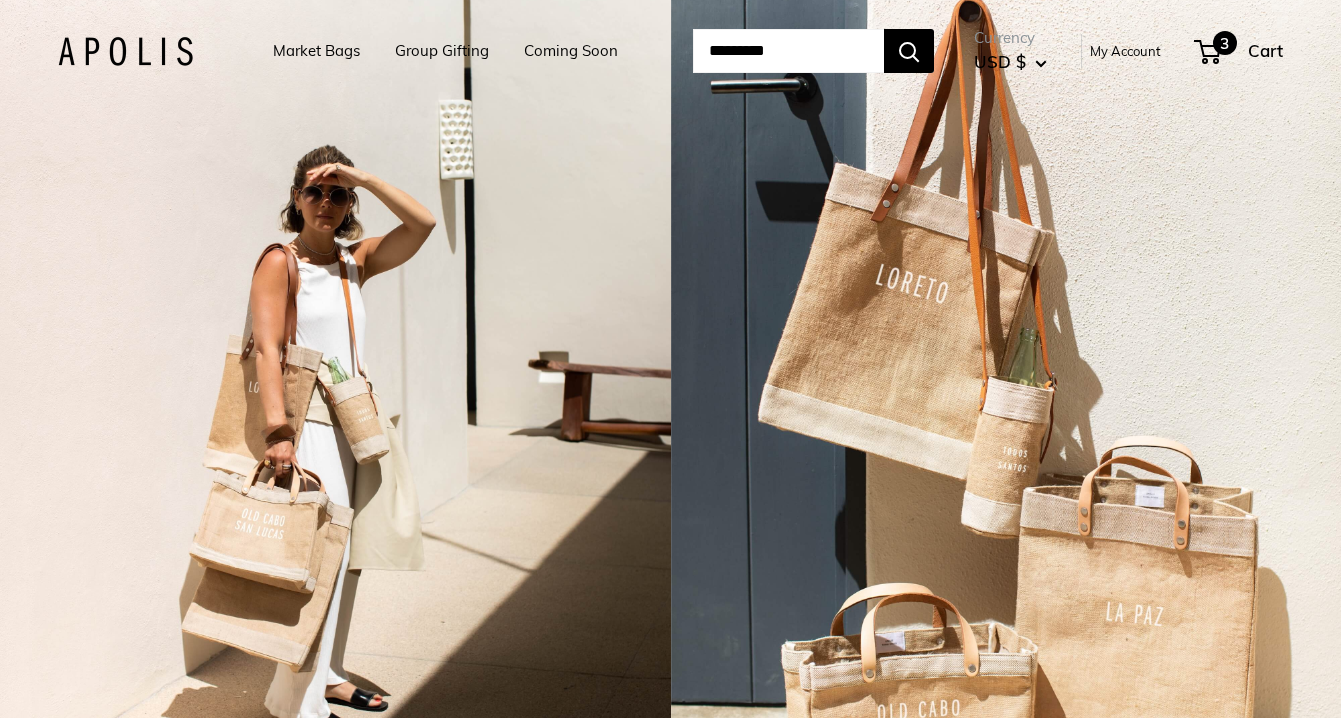 click on "Cart" at bounding box center (1265, 50) 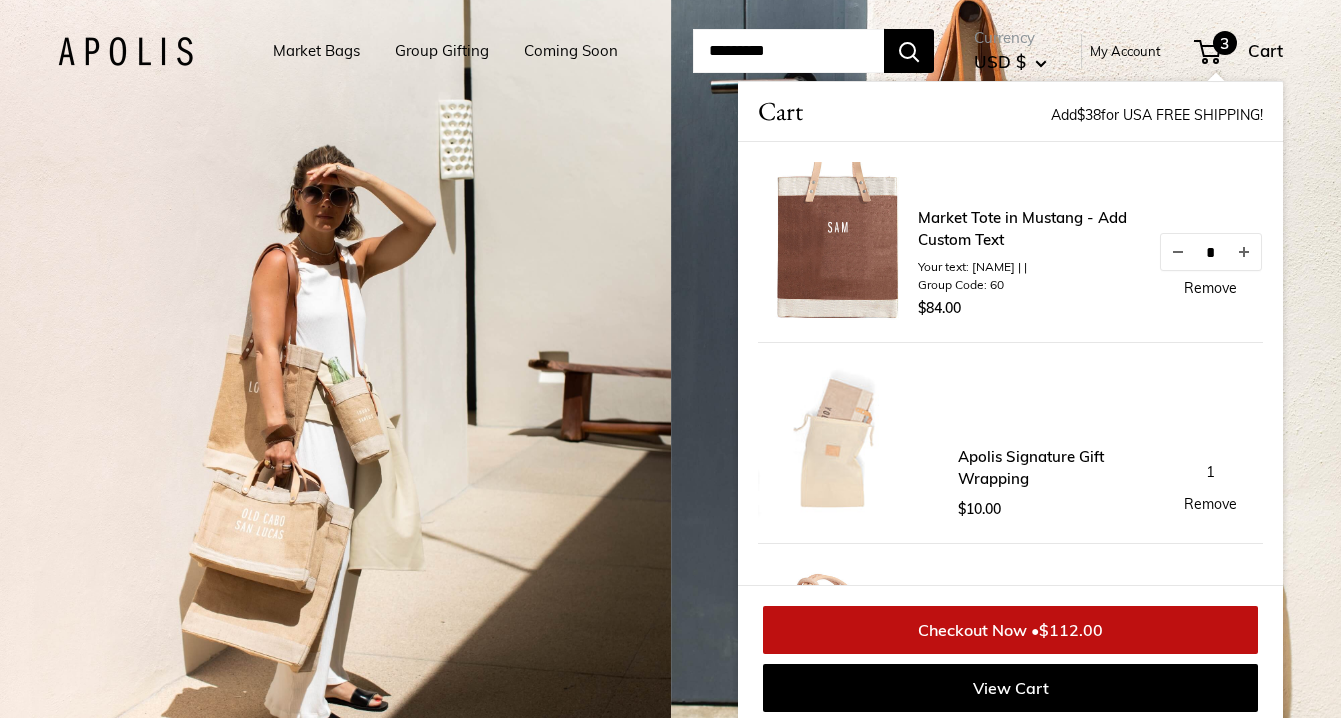 click on "Apolis Signature Gift Wrapping" at bounding box center (1048, 468) 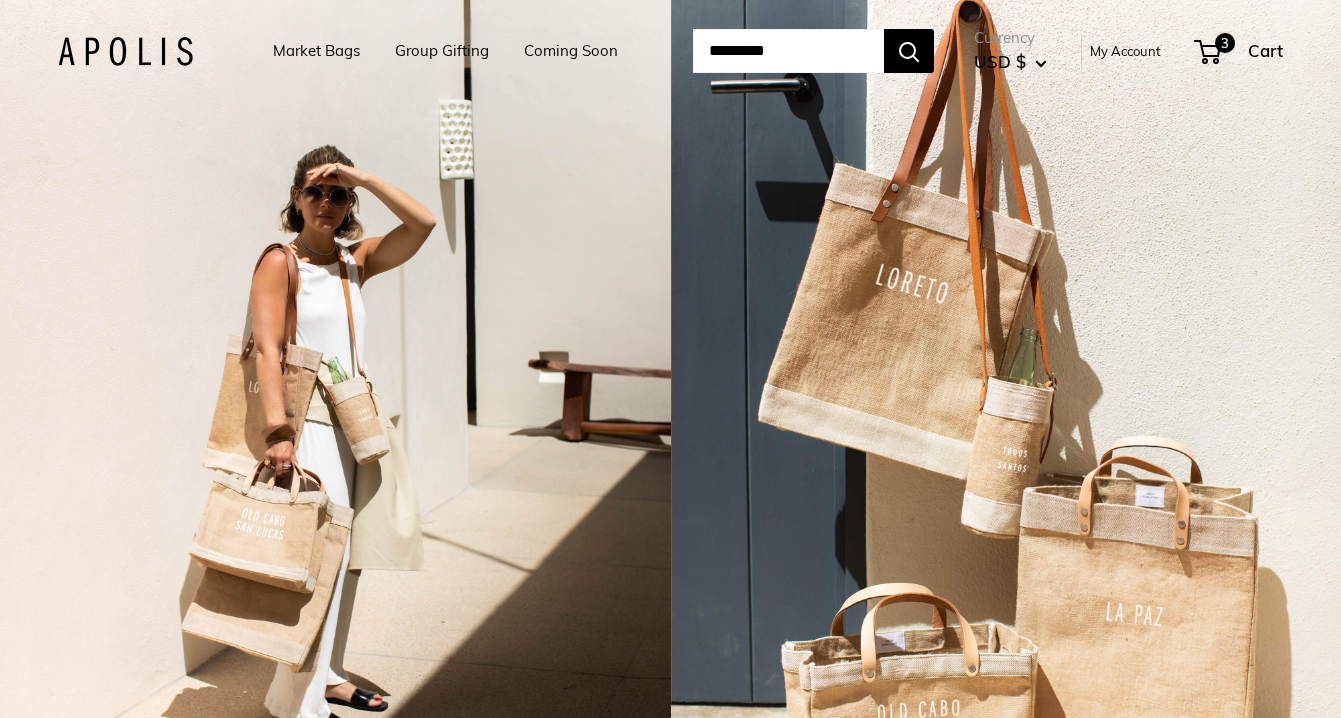 scroll, scrollTop: 0, scrollLeft: 0, axis: both 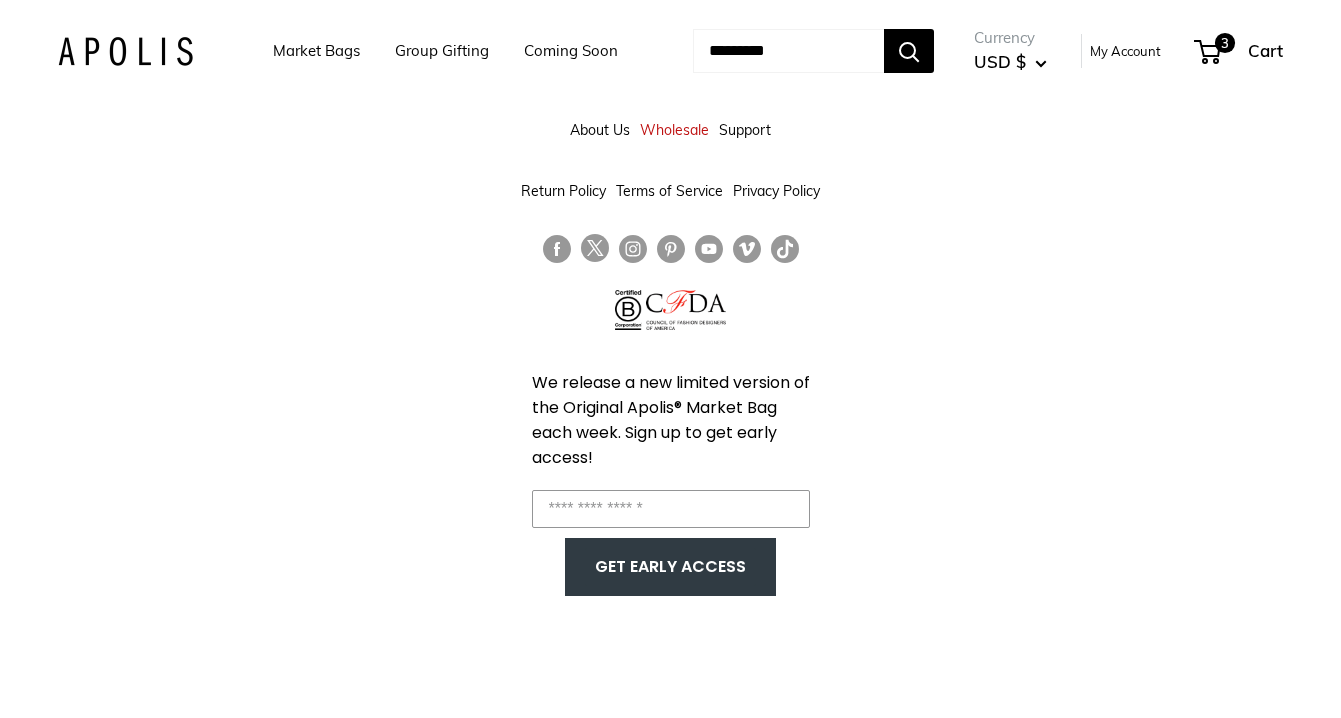 click on "Market Bags" at bounding box center (316, 51) 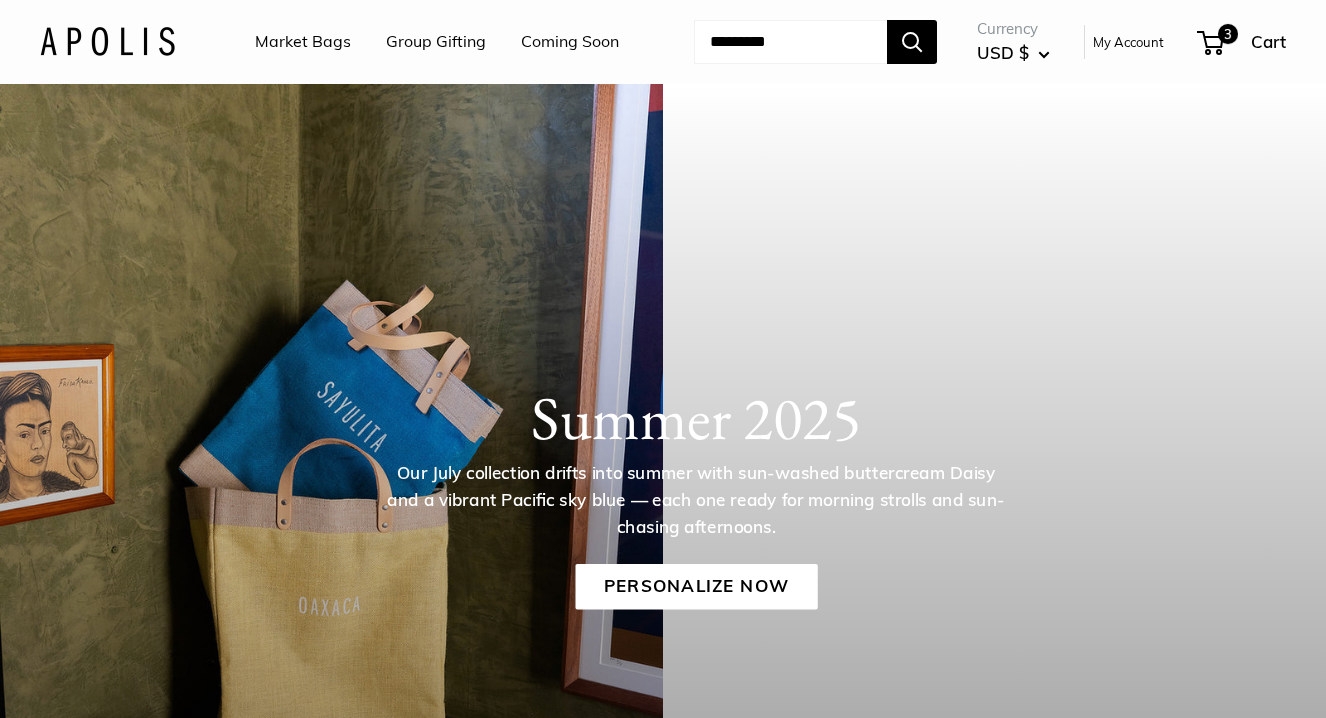 scroll, scrollTop: 0, scrollLeft: 0, axis: both 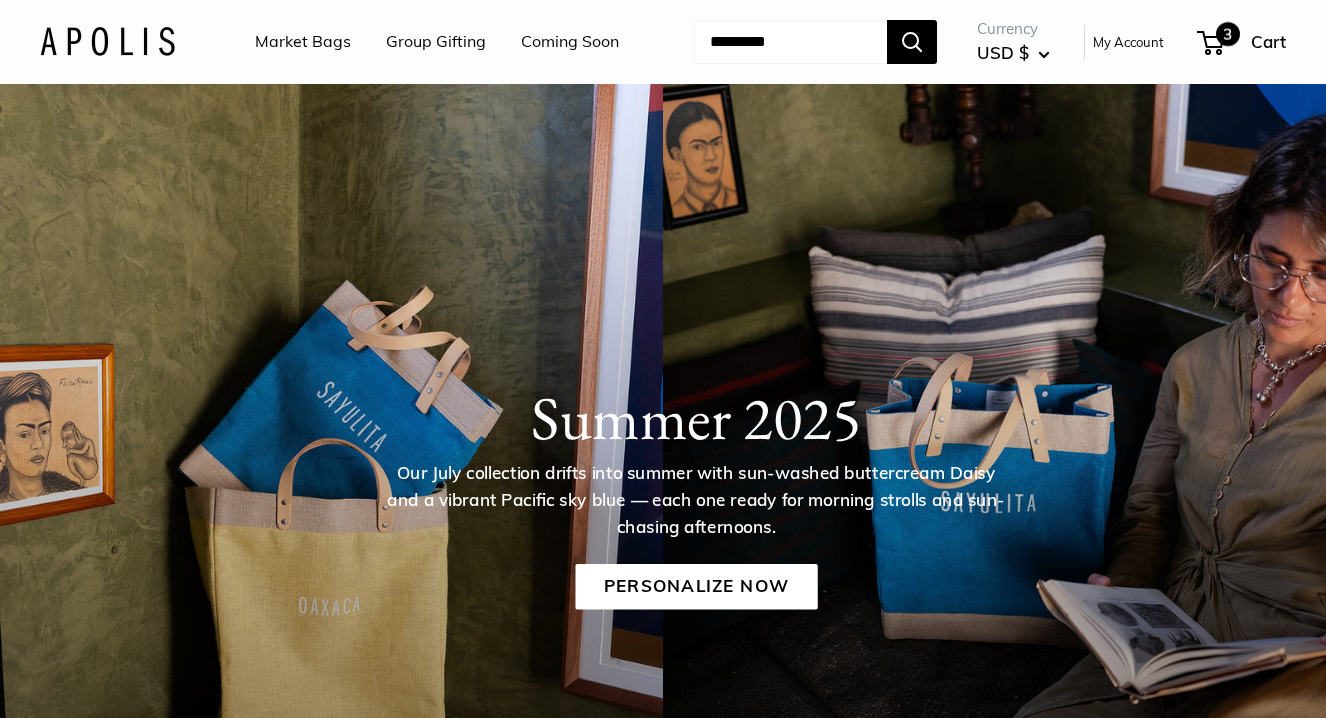 click on "Cart" at bounding box center (1268, 41) 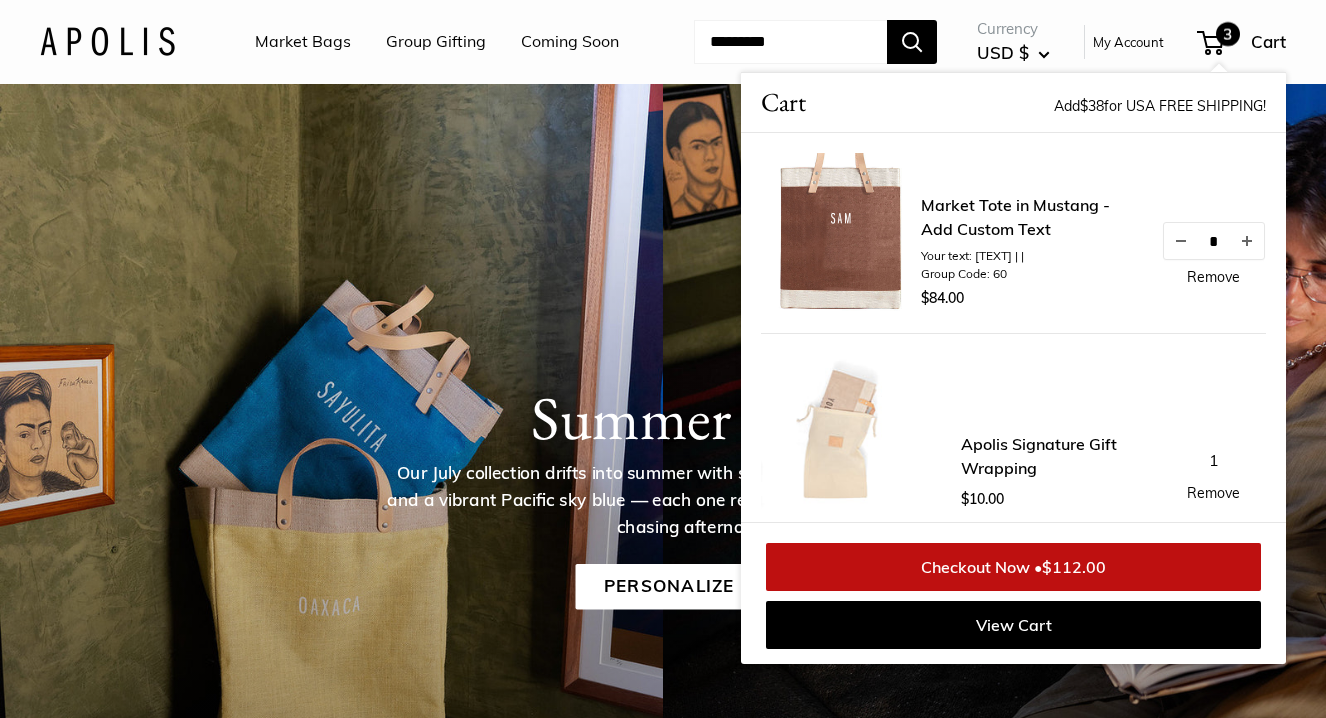 click on "Market Tote in Mustang - Add Custom Text" at bounding box center [1031, 217] 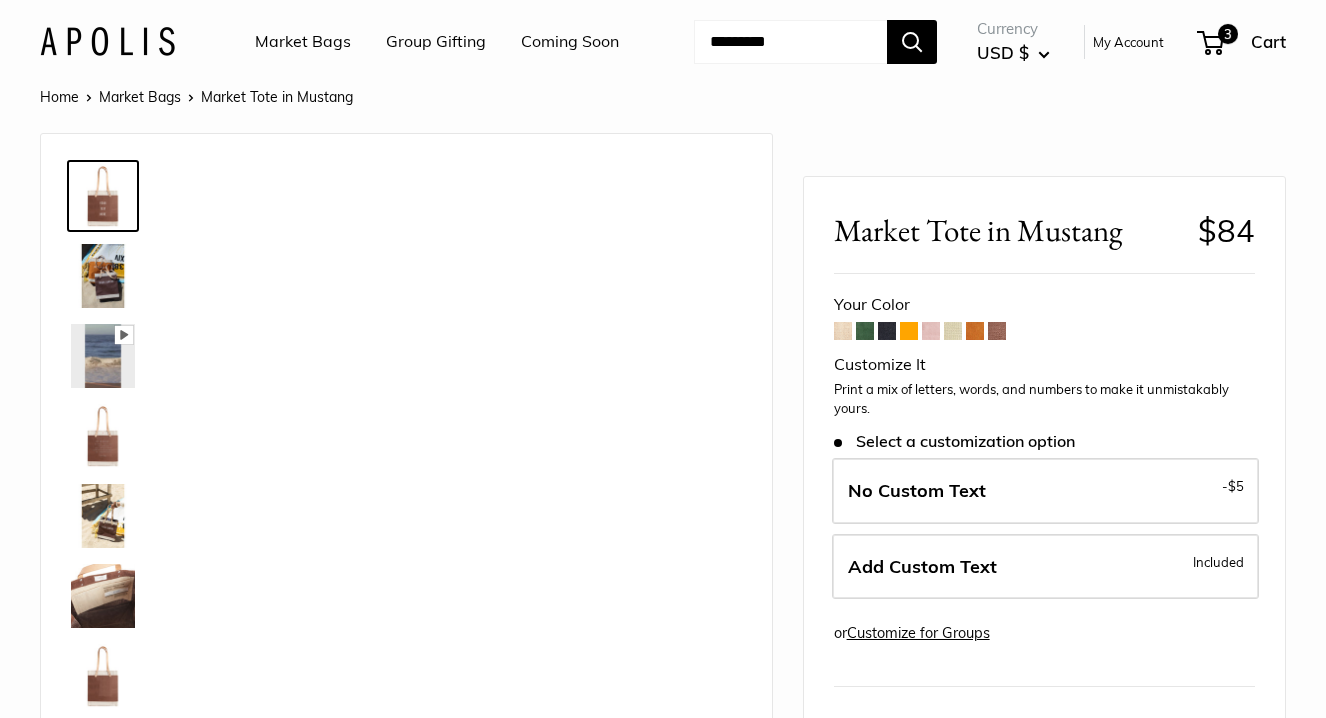 scroll, scrollTop: 0, scrollLeft: 0, axis: both 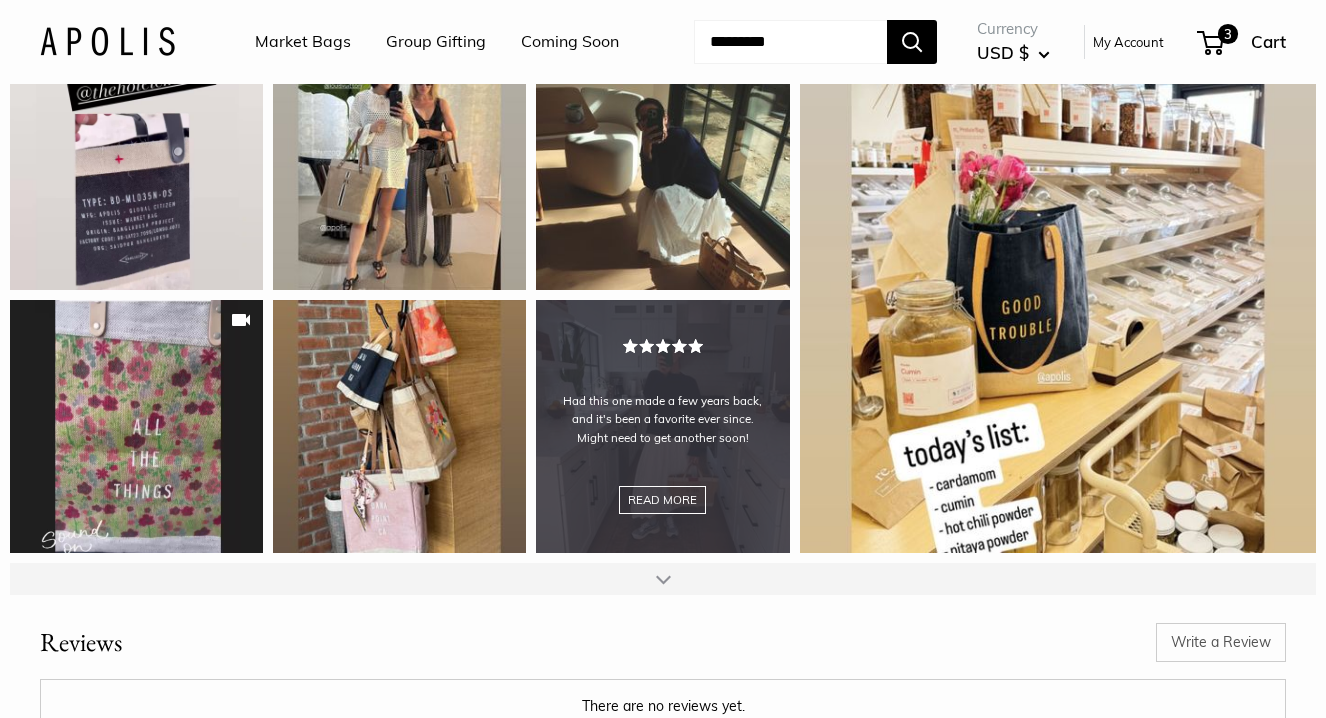 click on "Had this one made a few years back, and it's been a favorite ever since. Might need to get another soon!
READ MORE" at bounding box center [662, 426] 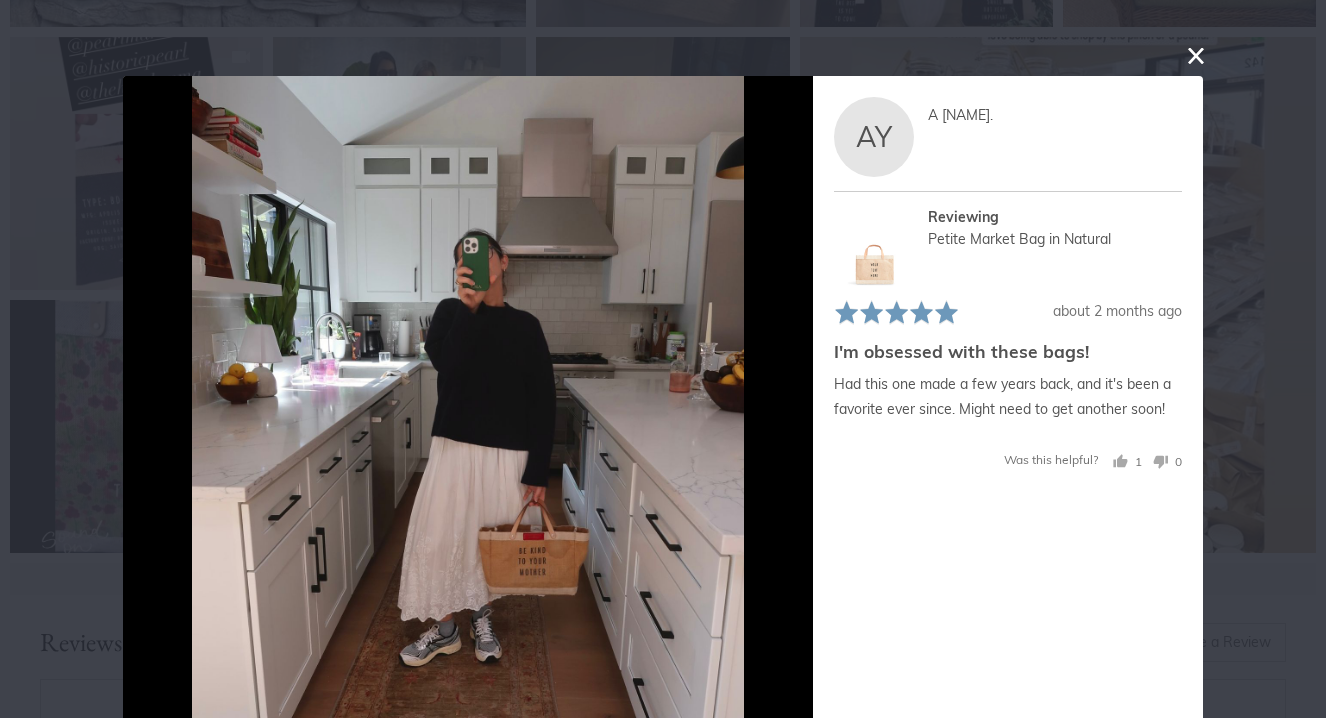 scroll, scrollTop: 48, scrollLeft: 0, axis: vertical 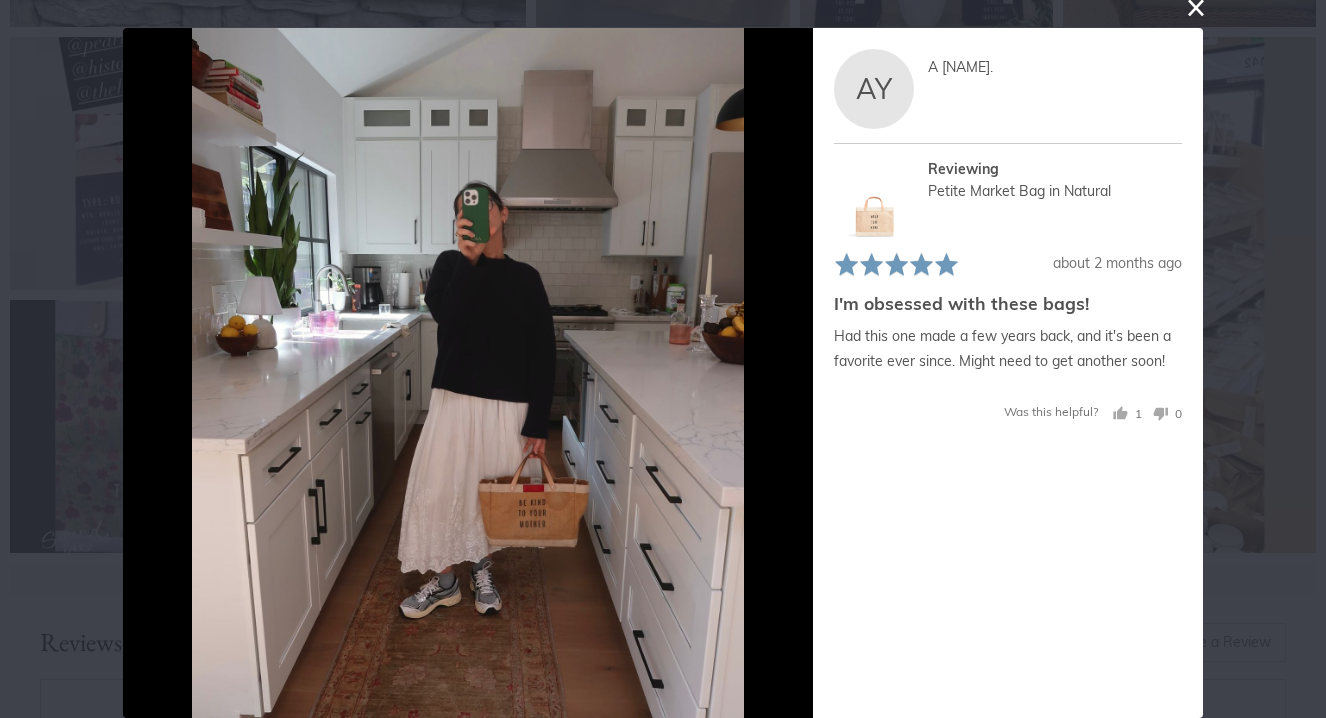 click at bounding box center [1196, 8] 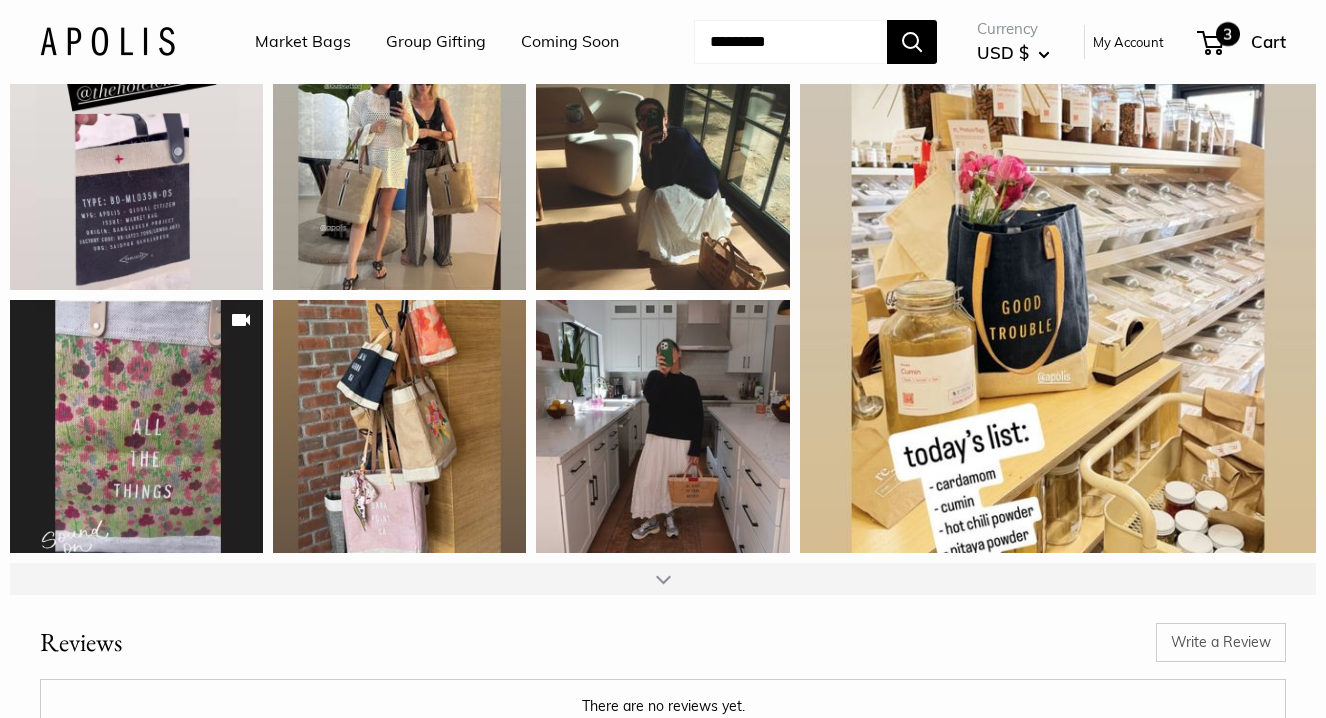 click on "3" at bounding box center [1210, 43] 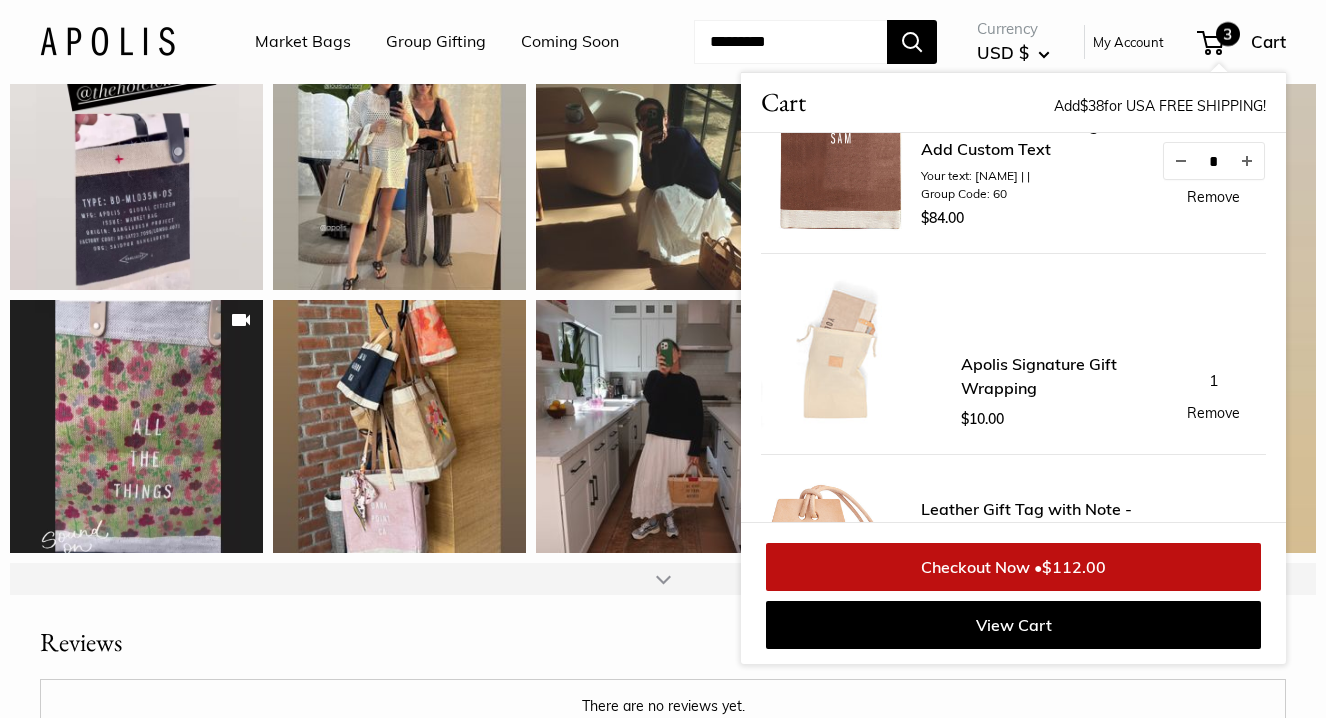 scroll, scrollTop: 0, scrollLeft: 0, axis: both 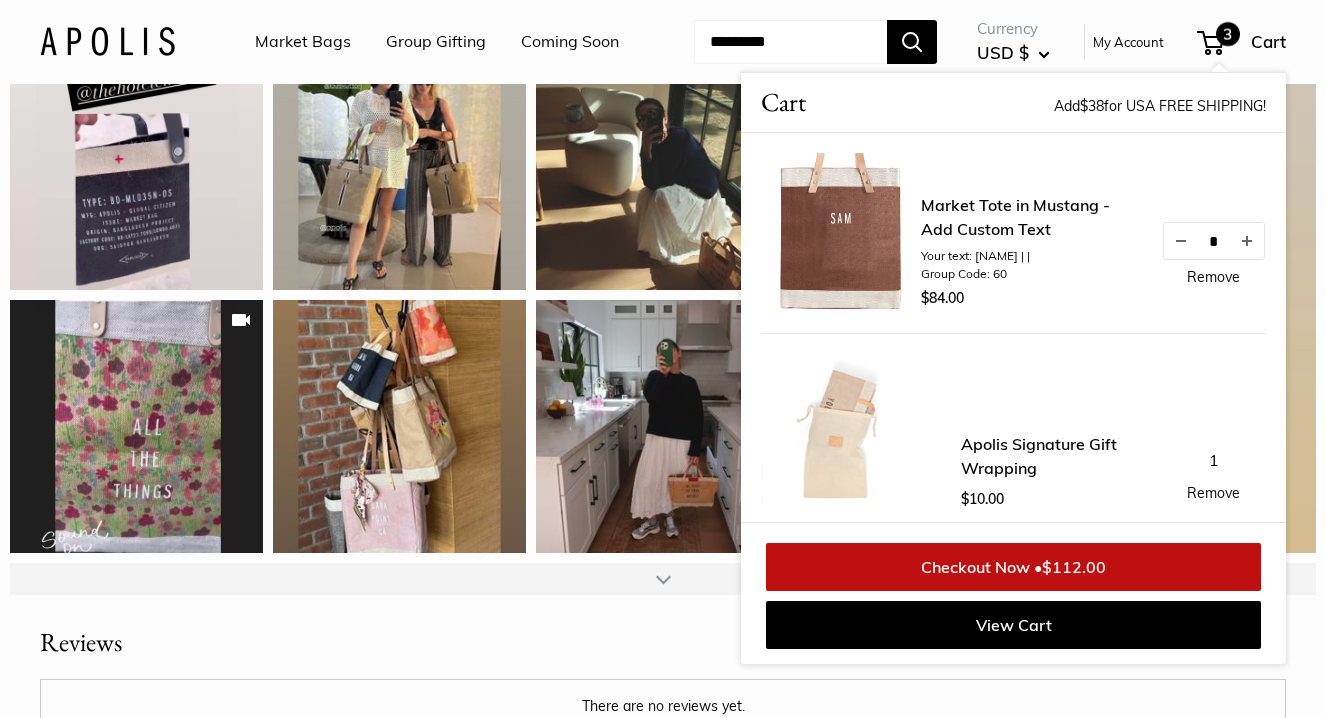 click on "My Account" at bounding box center (1128, 42) 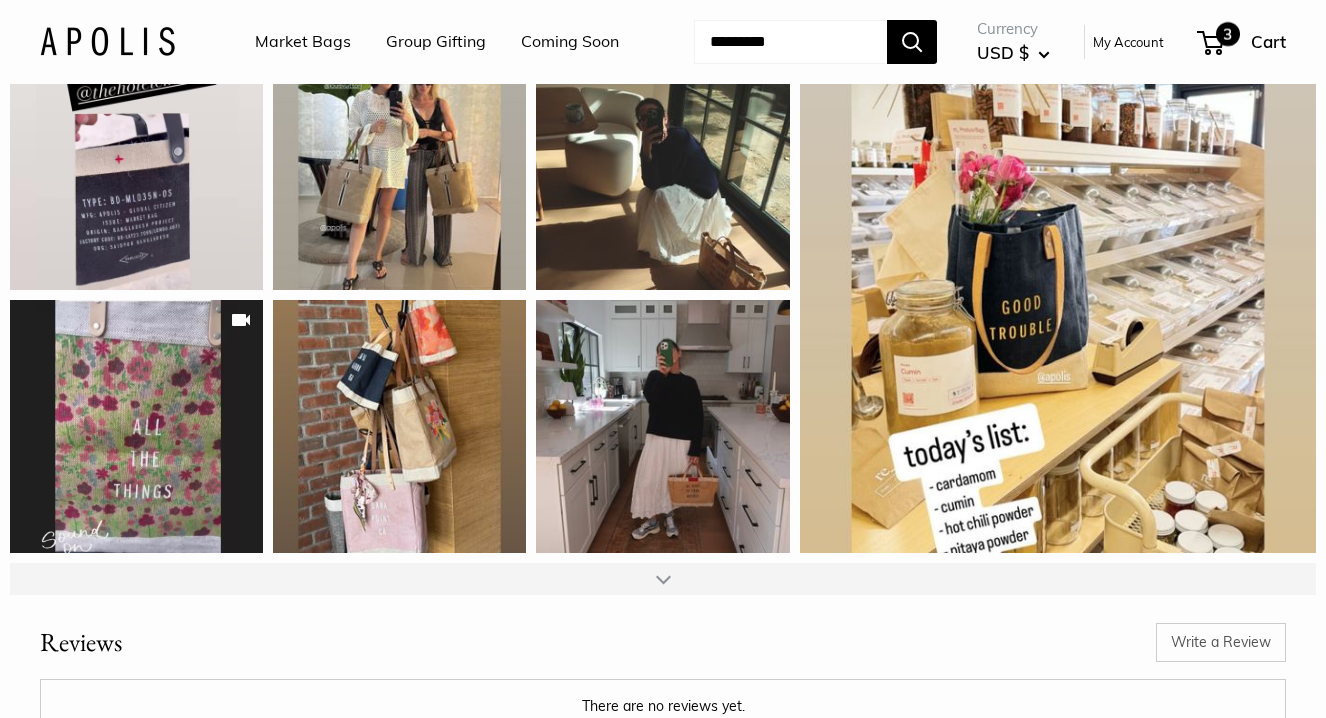 click on "3" at bounding box center [1228, 34] 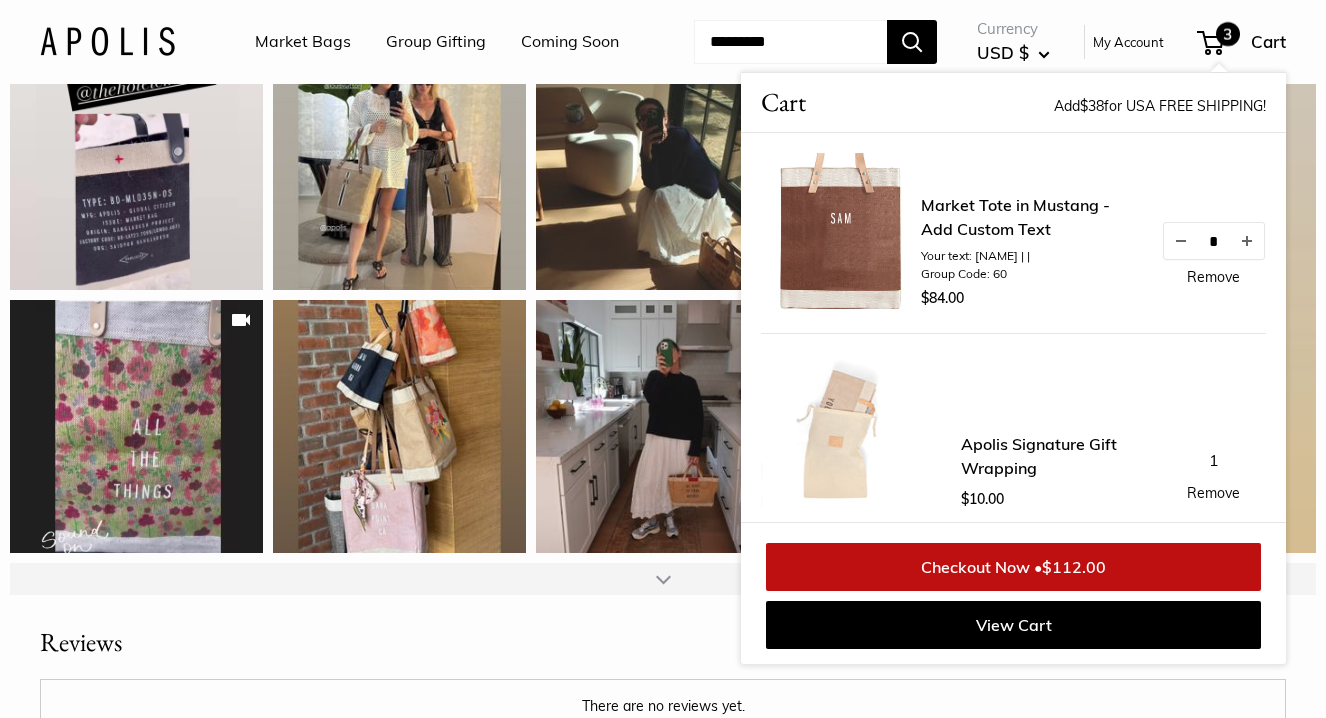 click on "3" at bounding box center (1228, 34) 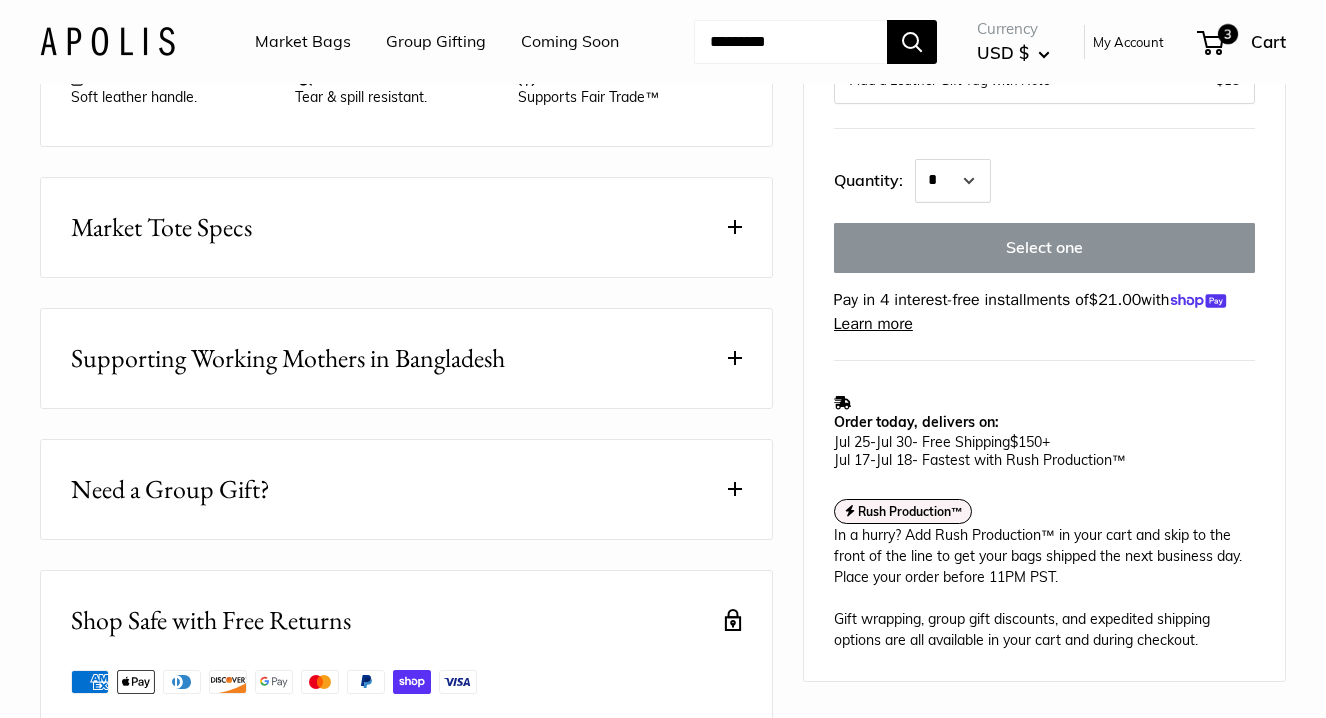 scroll, scrollTop: 930, scrollLeft: 0, axis: vertical 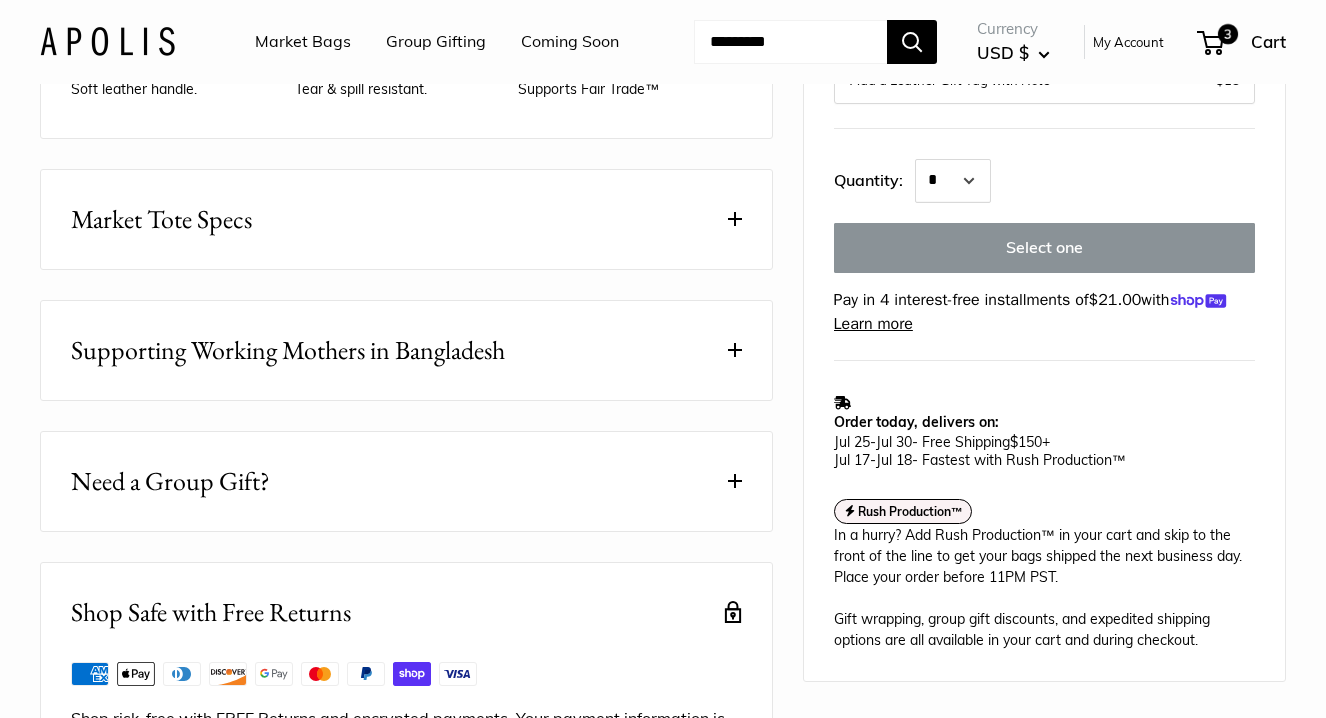 click at bounding box center [735, 219] 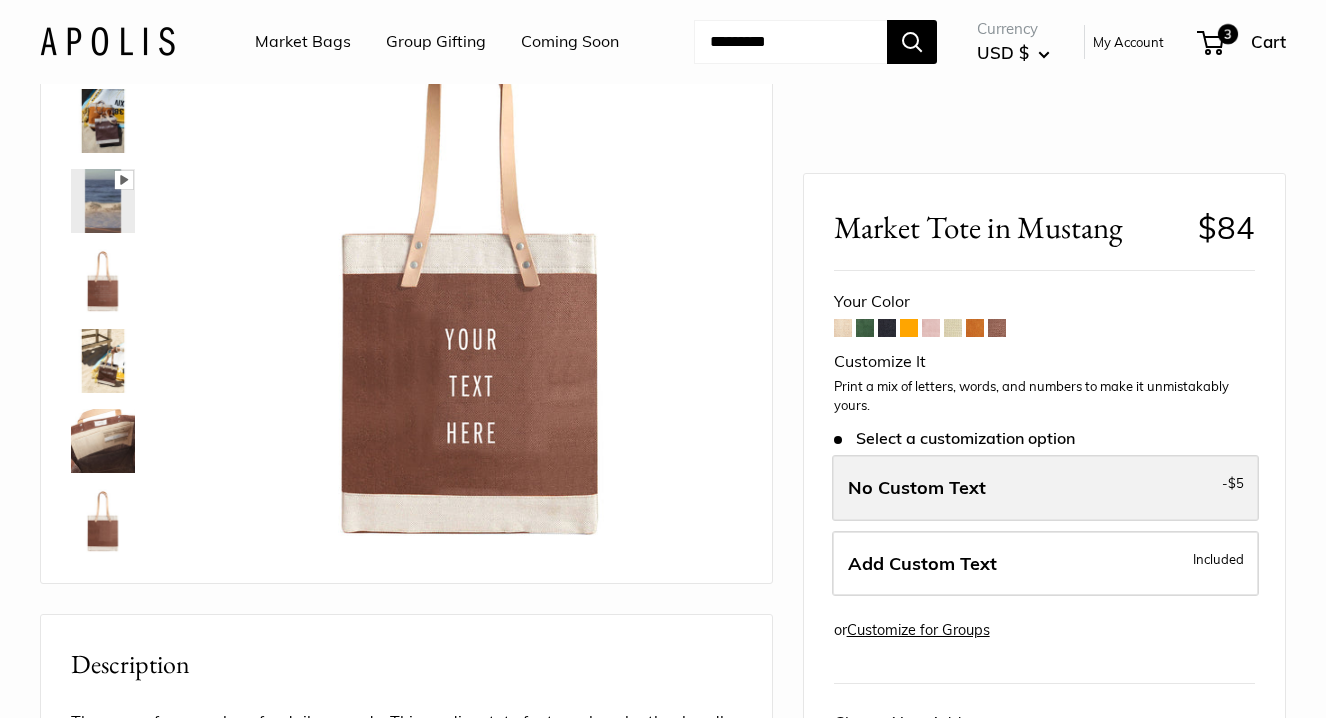 scroll, scrollTop: 171, scrollLeft: 0, axis: vertical 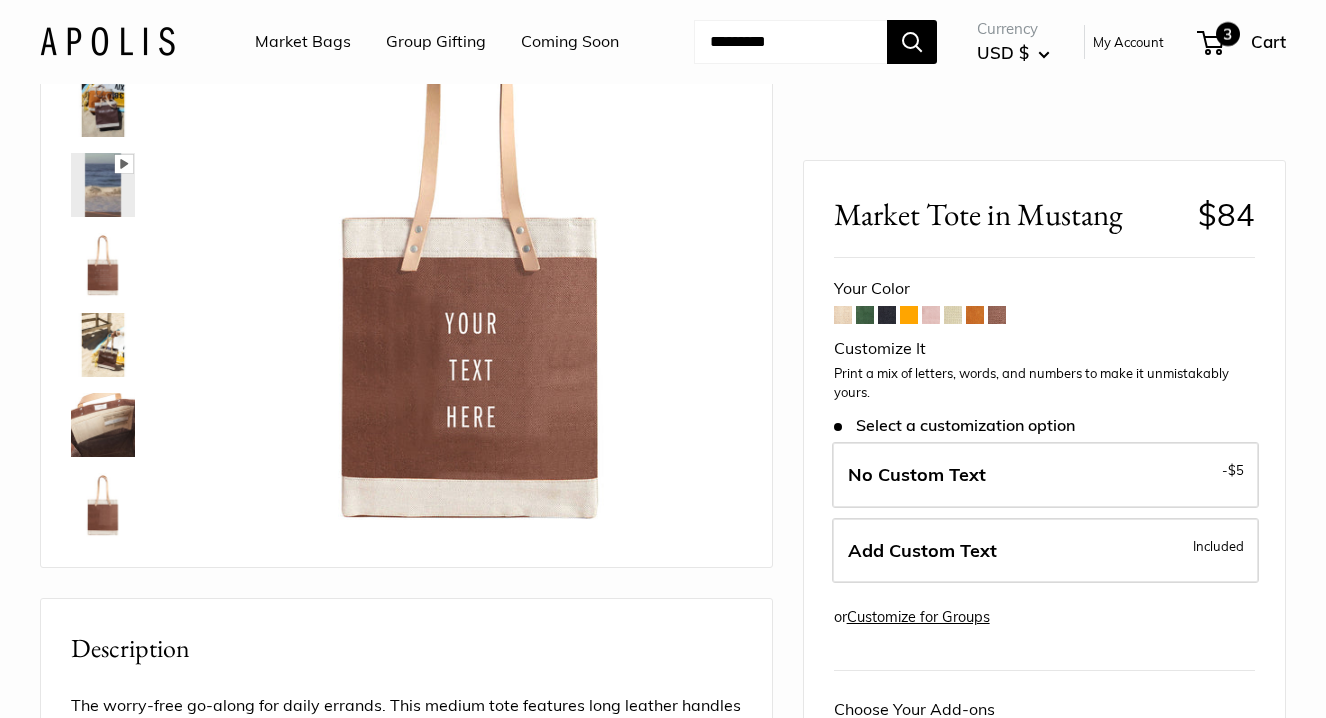 click on "3" at bounding box center [1228, 34] 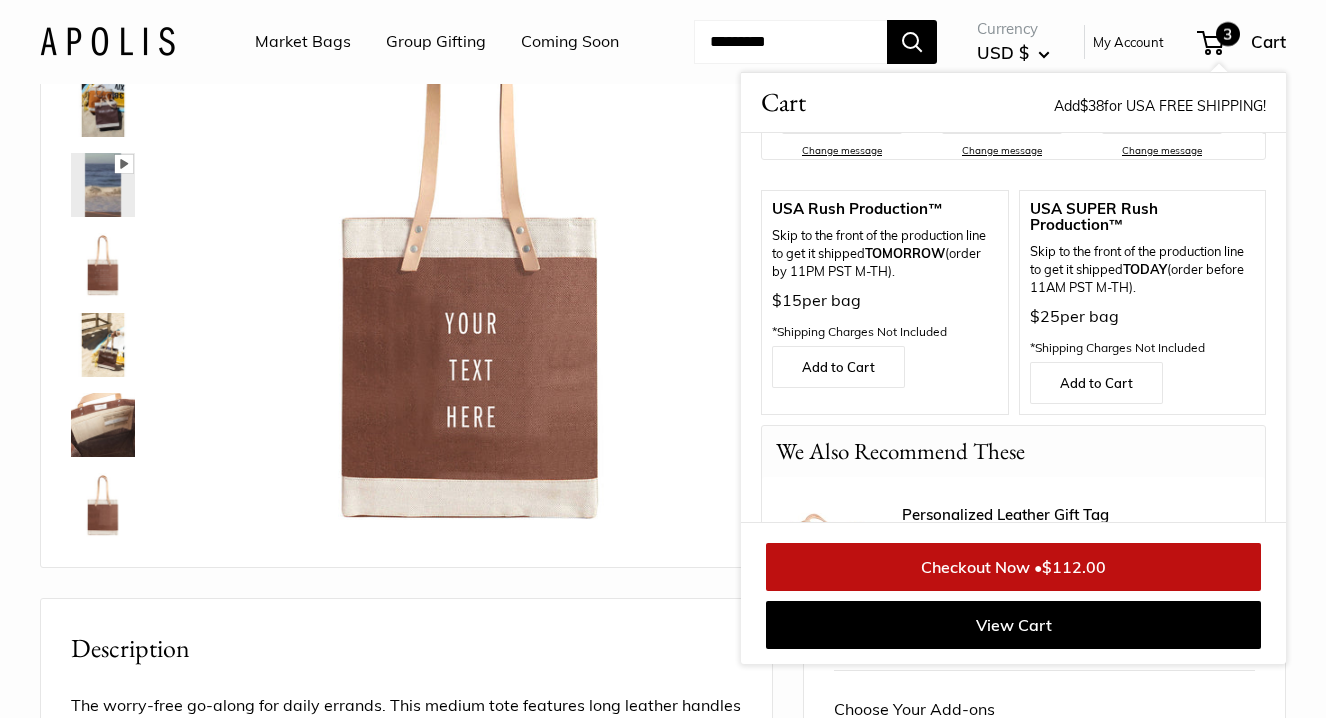 scroll, scrollTop: 871, scrollLeft: 0, axis: vertical 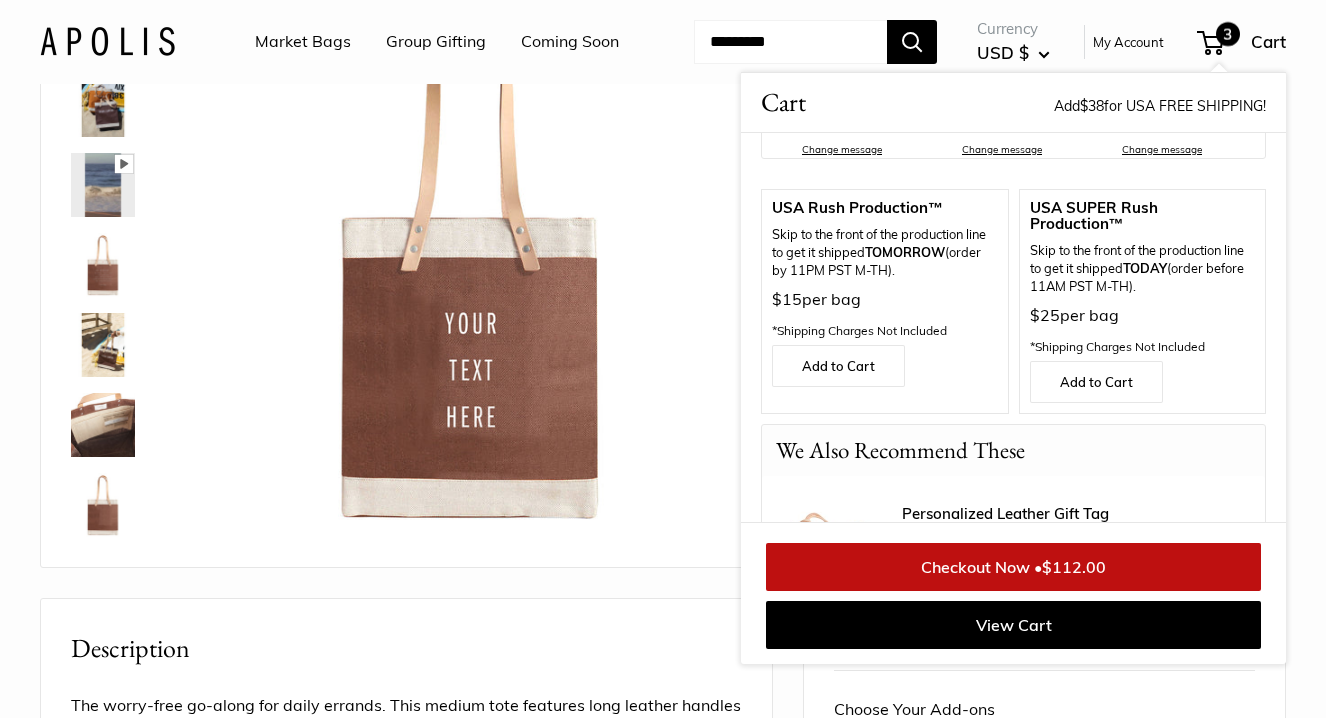 click on "Checkout Now •  $112.00" at bounding box center [1013, 567] 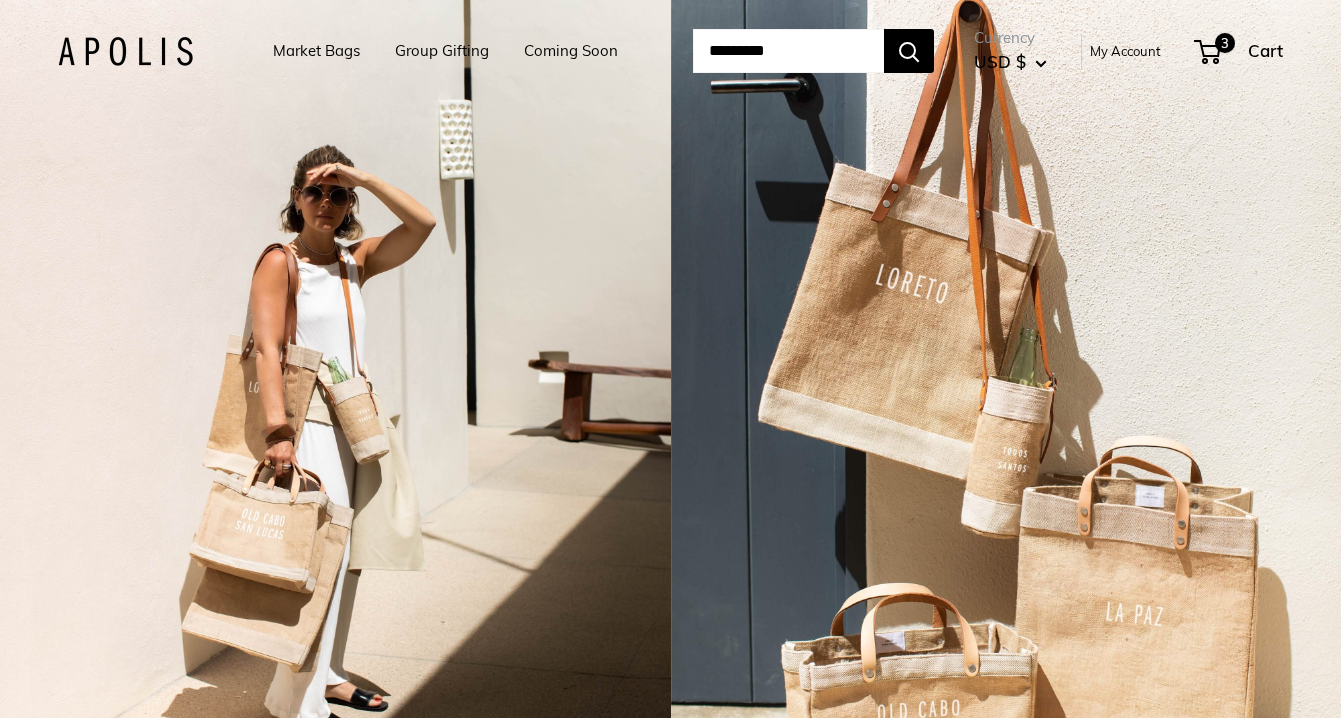 scroll, scrollTop: 0, scrollLeft: 0, axis: both 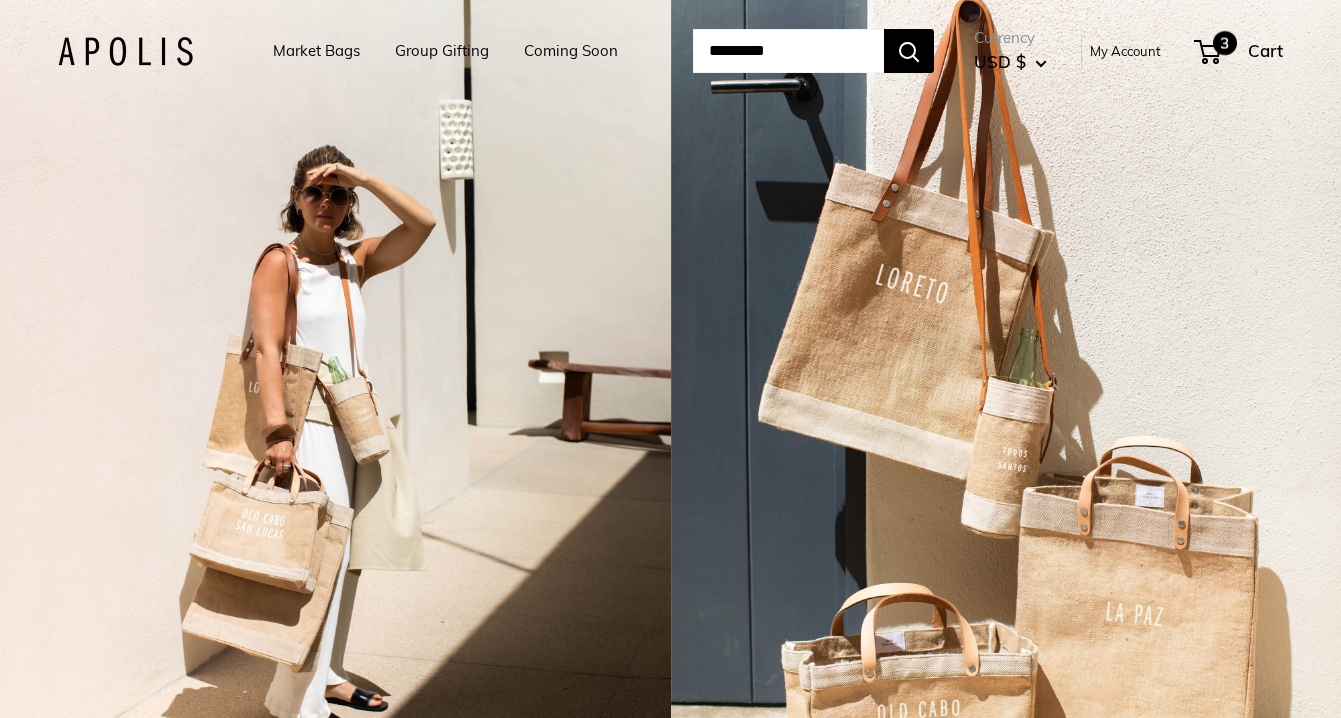 click on "Cart" at bounding box center (1265, 50) 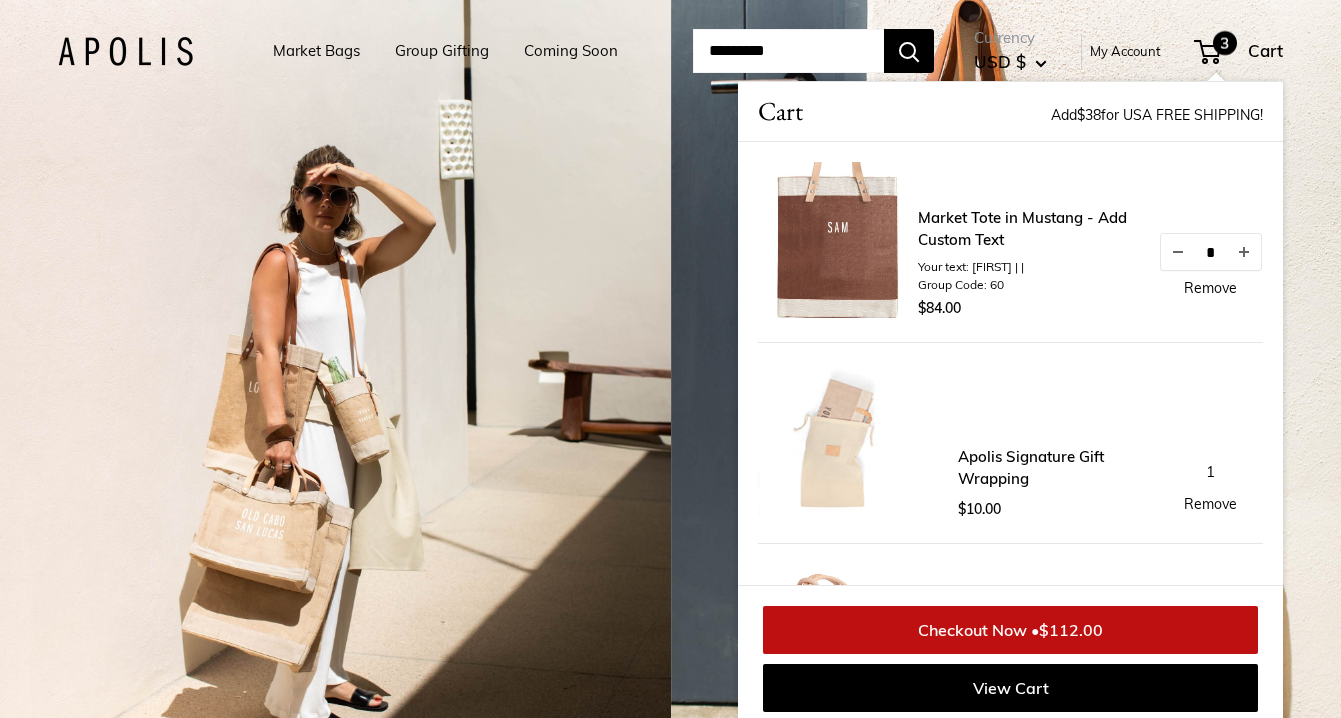 scroll, scrollTop: 23, scrollLeft: 0, axis: vertical 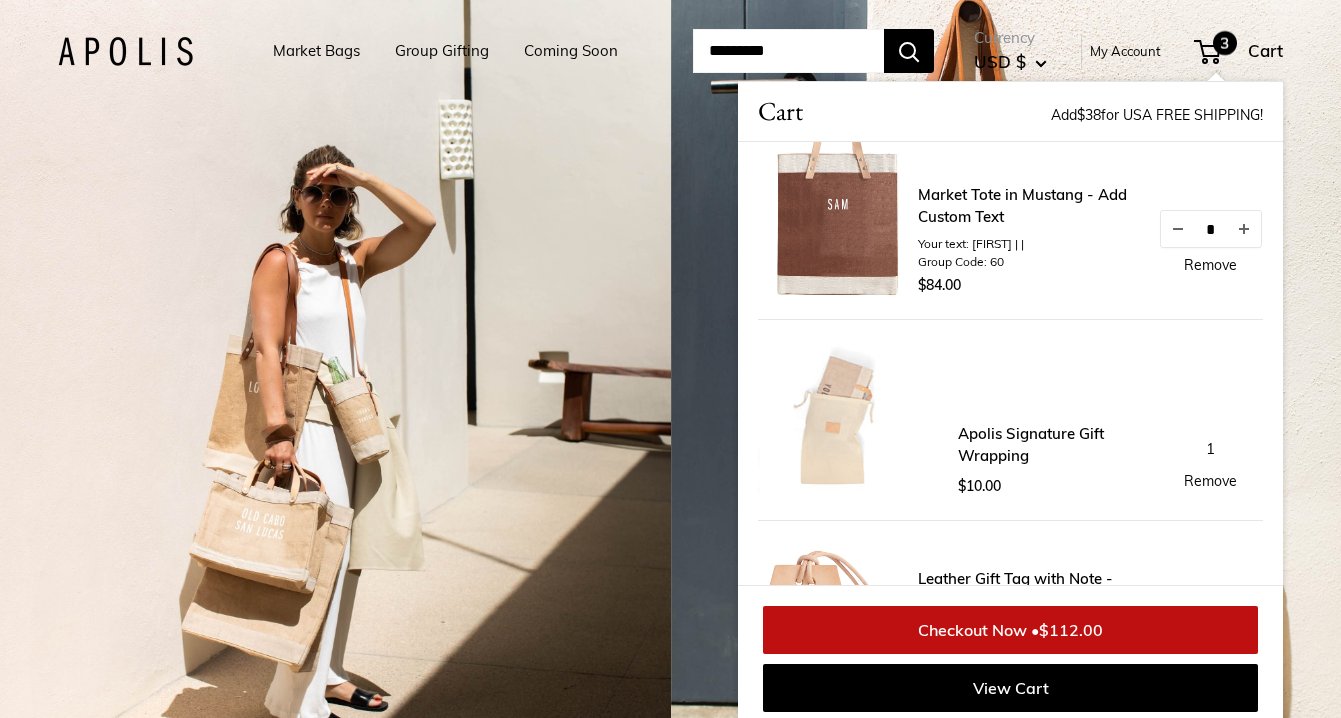 click on "1
Remove" at bounding box center [1210, 461] 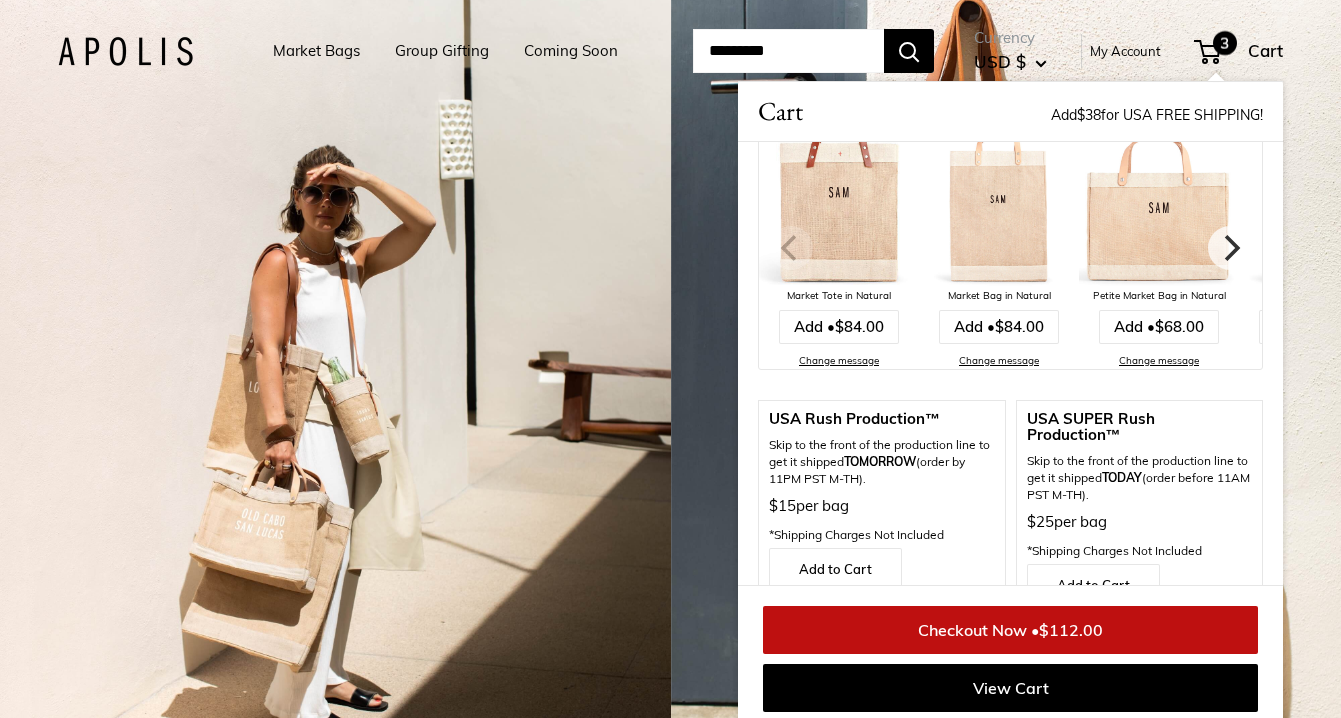 scroll, scrollTop: 1082, scrollLeft: 0, axis: vertical 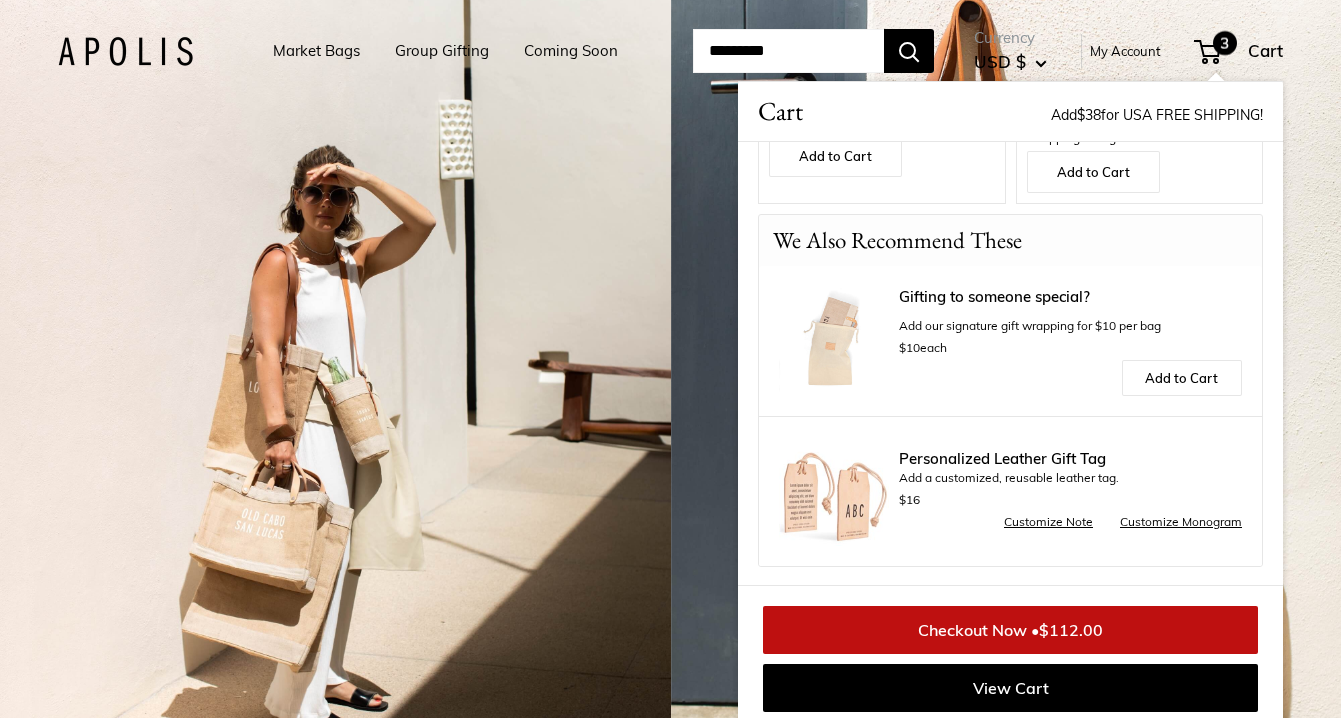click on "$112.00" at bounding box center (1071, 630) 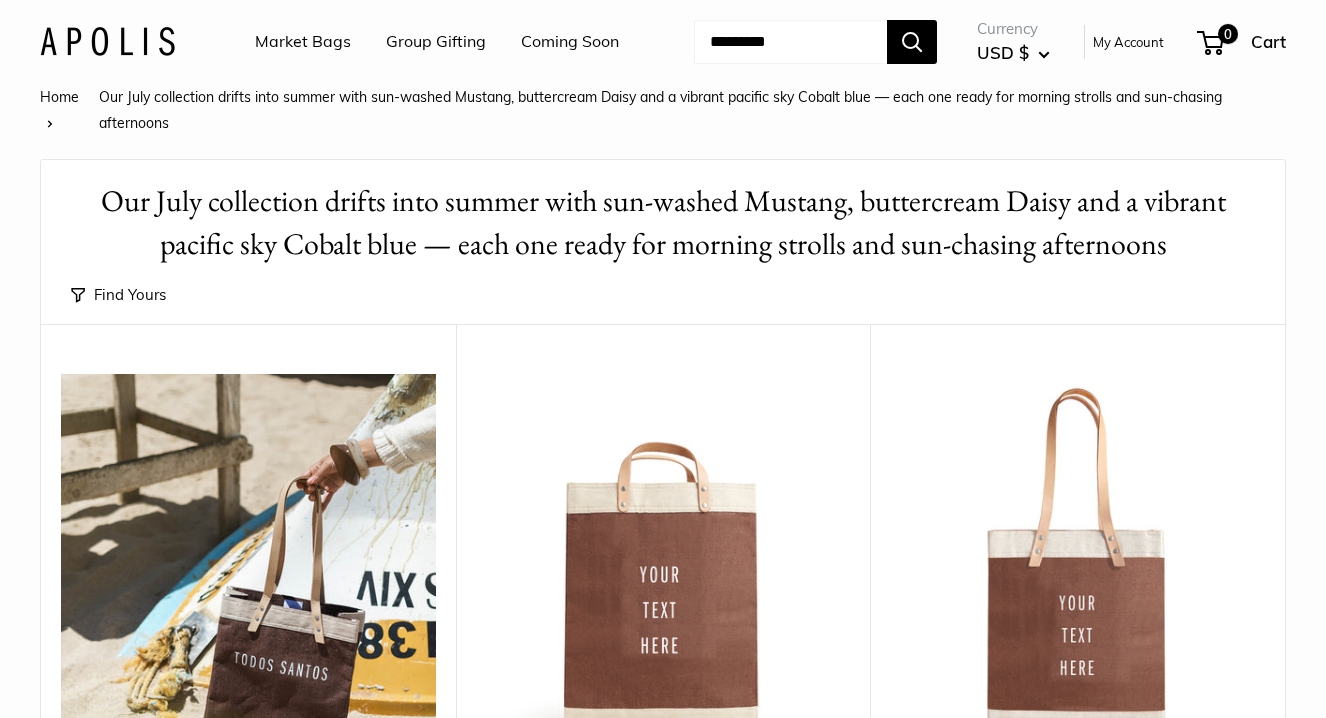 scroll, scrollTop: 314, scrollLeft: 0, axis: vertical 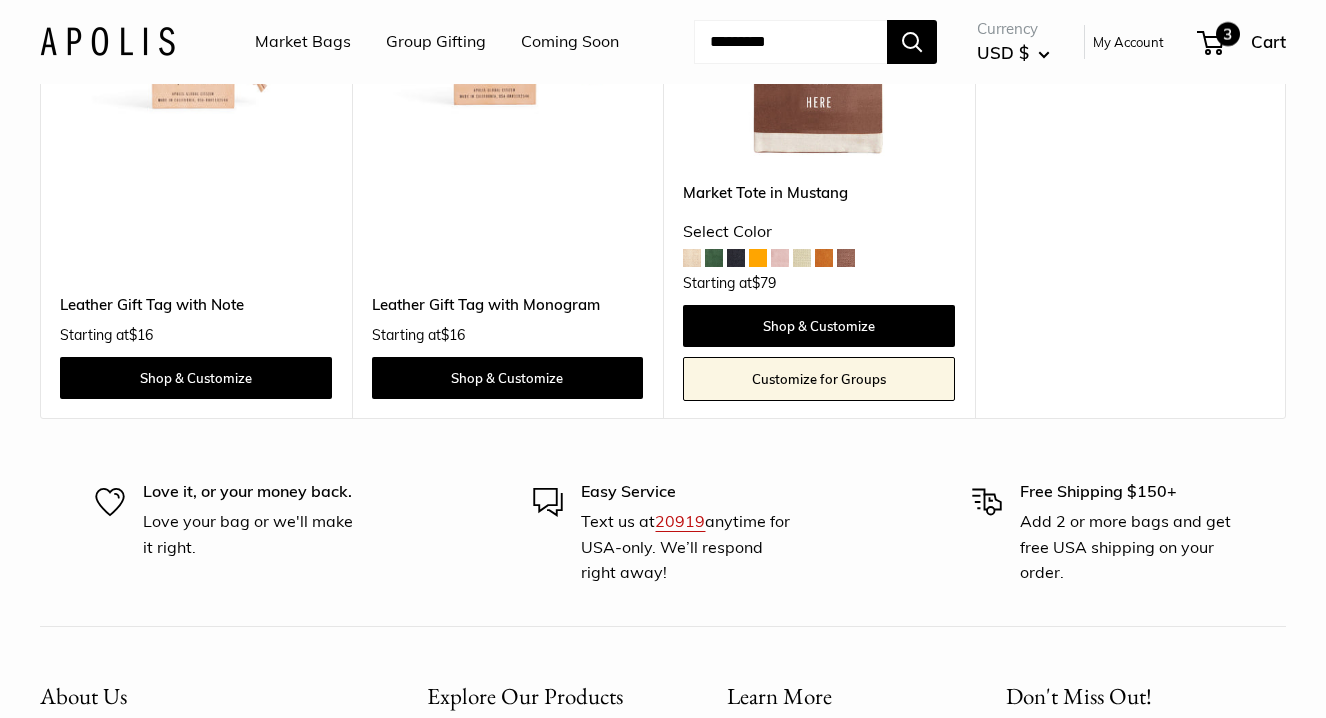 click on "3" at bounding box center (1228, 34) 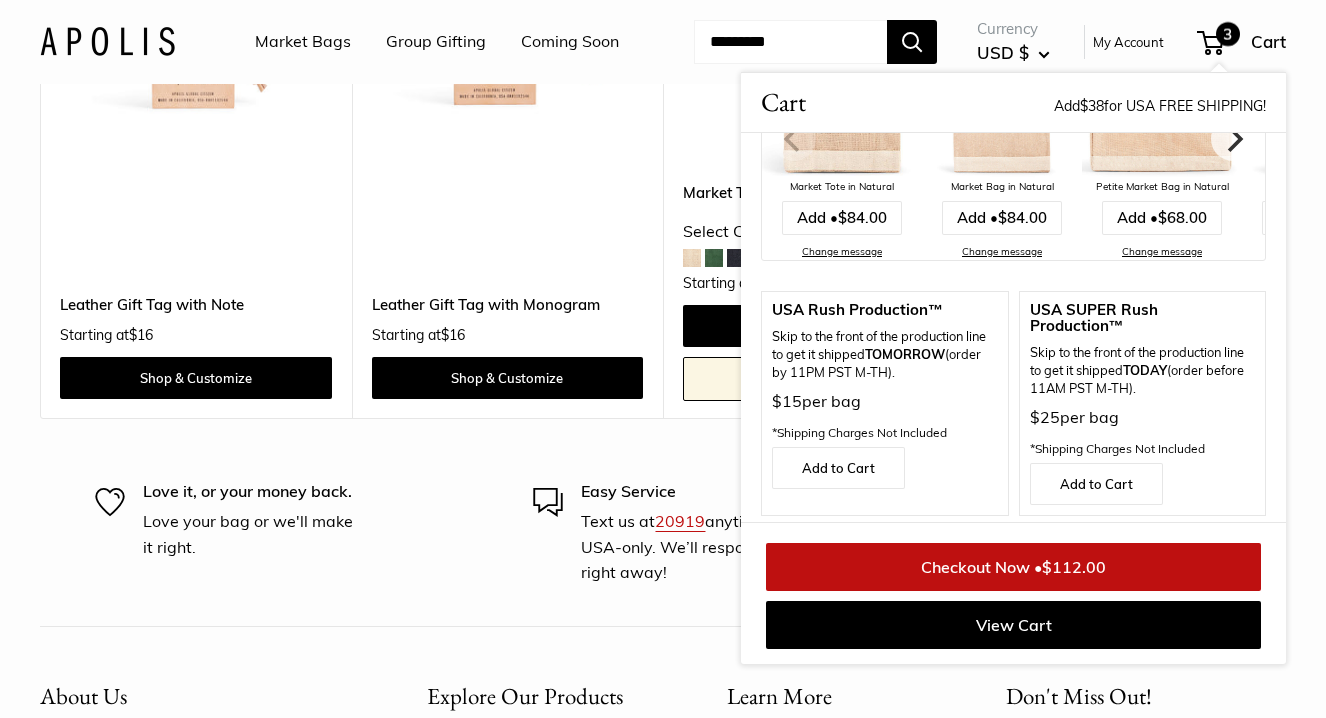 scroll, scrollTop: 789, scrollLeft: 0, axis: vertical 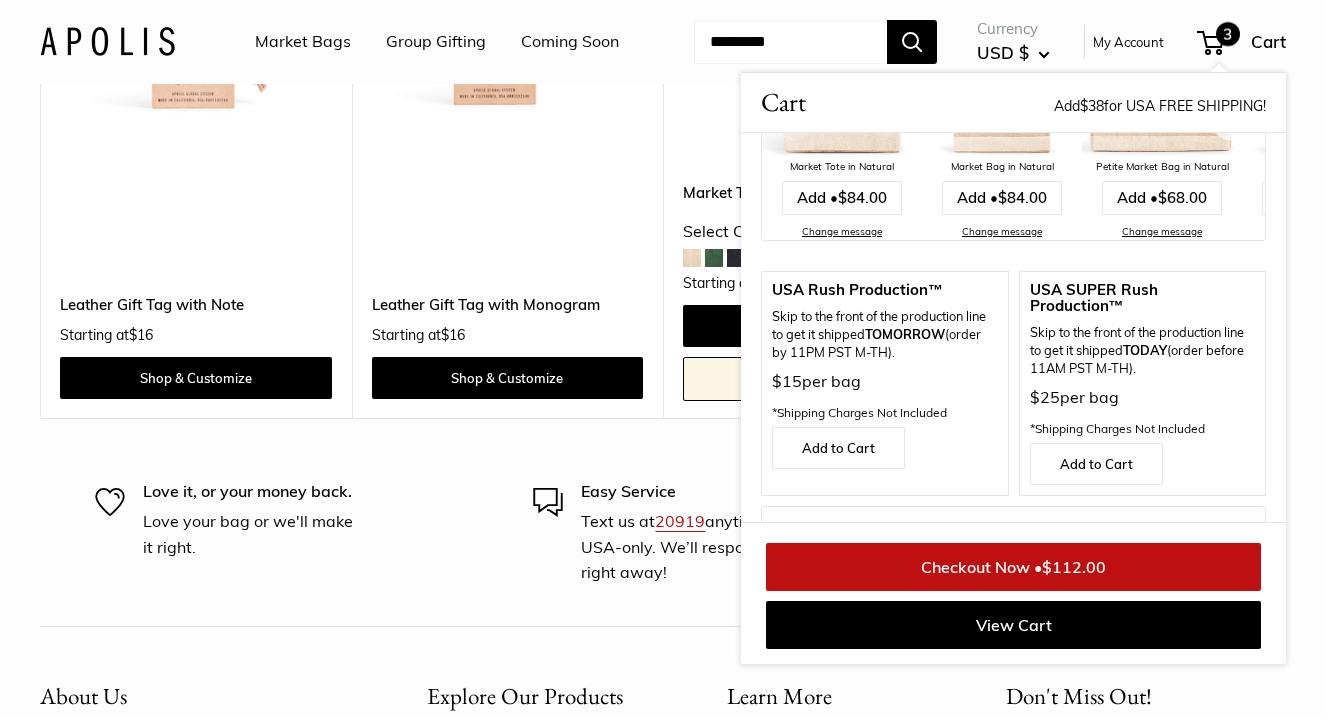 click on "Checkout Now •  $112.00" at bounding box center (1013, 567) 